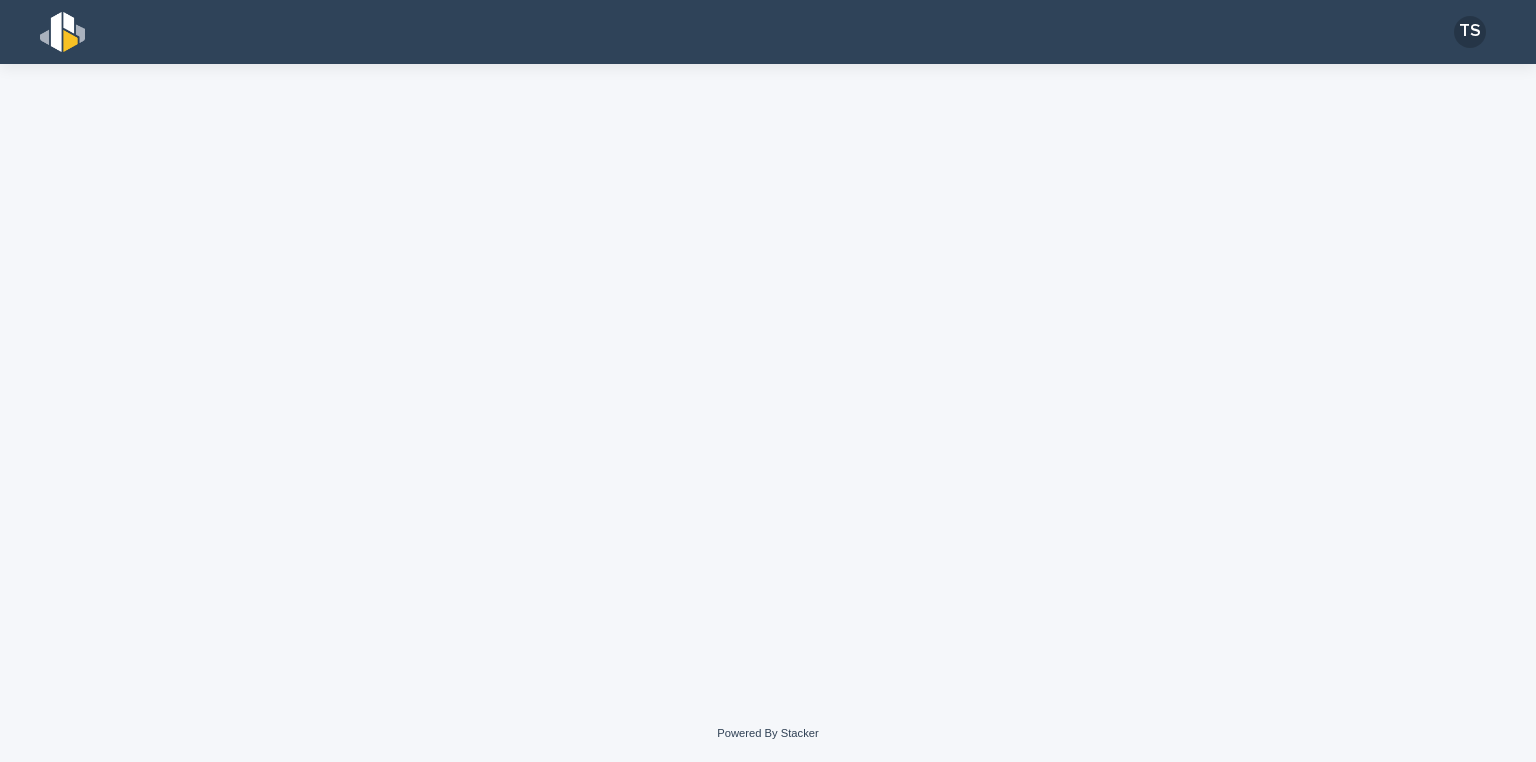 scroll, scrollTop: 0, scrollLeft: 0, axis: both 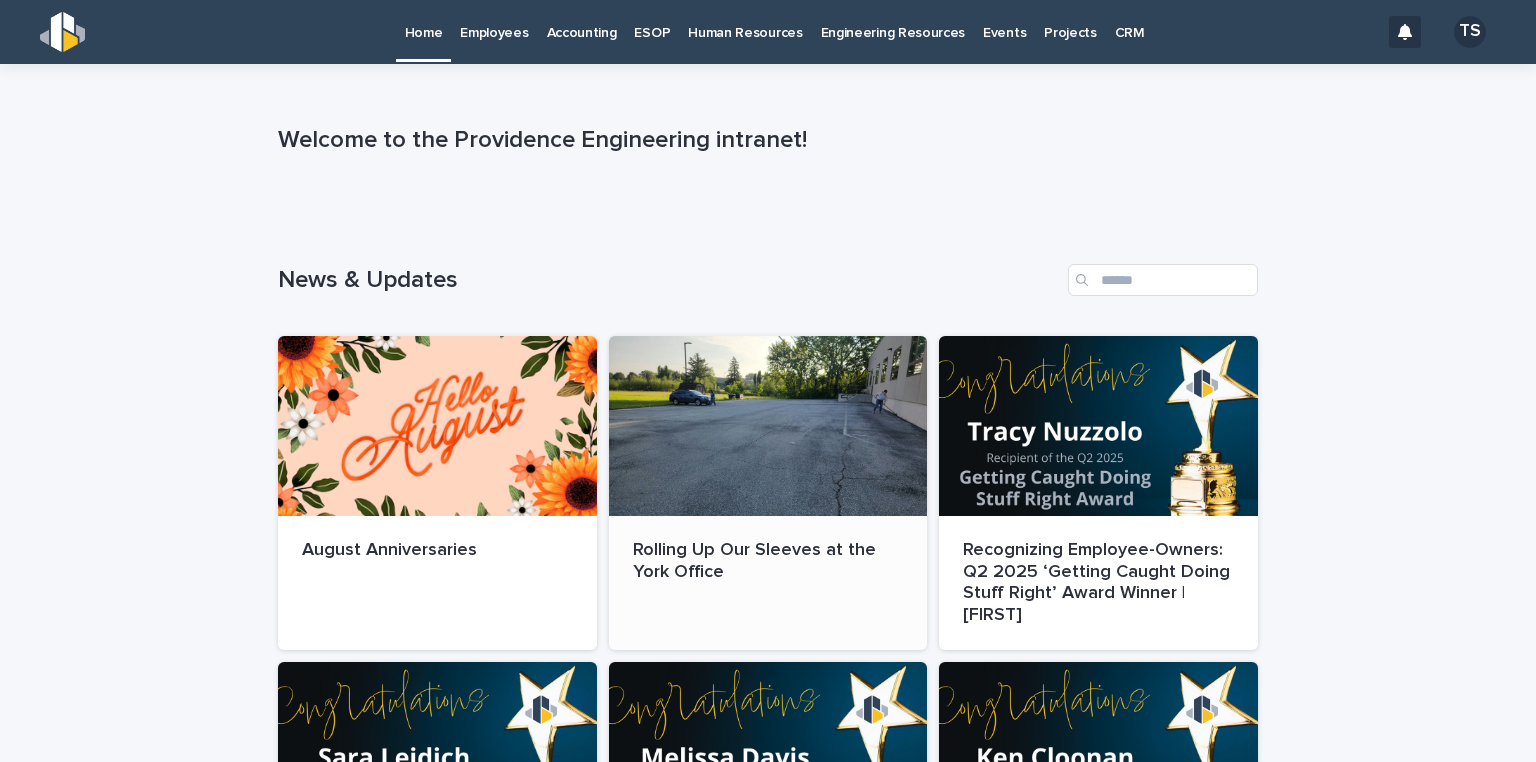 click at bounding box center (768, 426) 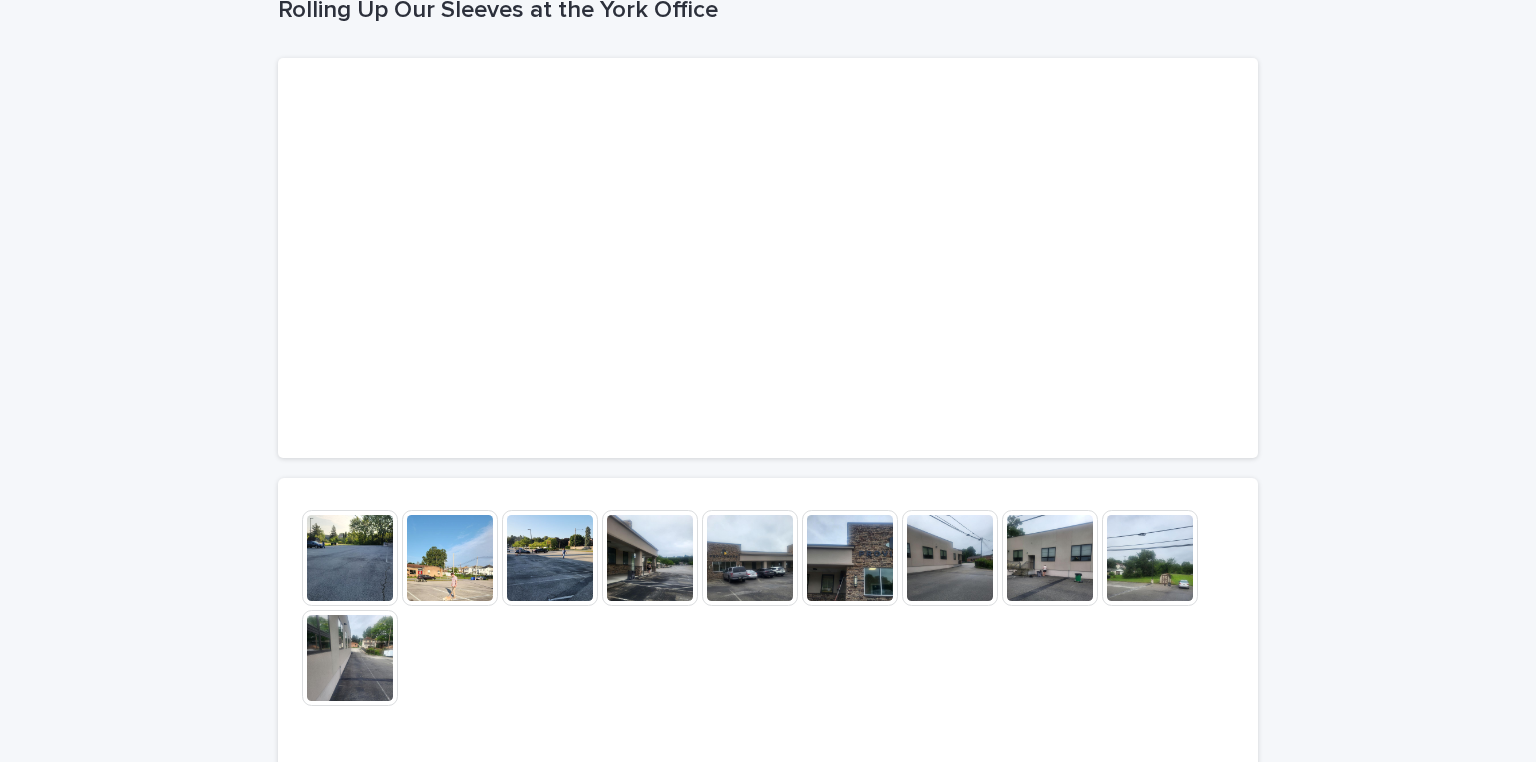 scroll, scrollTop: 160, scrollLeft: 0, axis: vertical 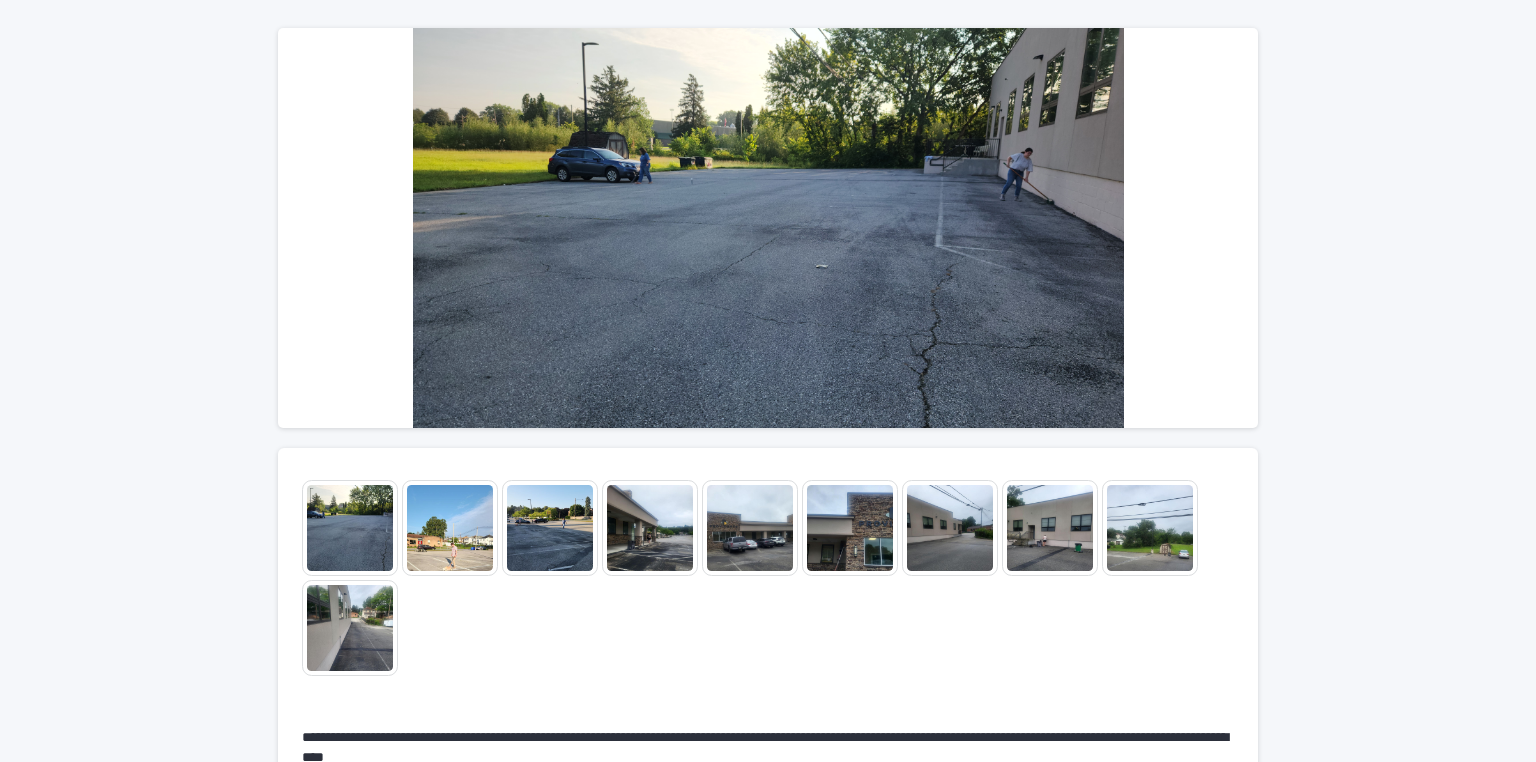click at bounding box center [350, 528] 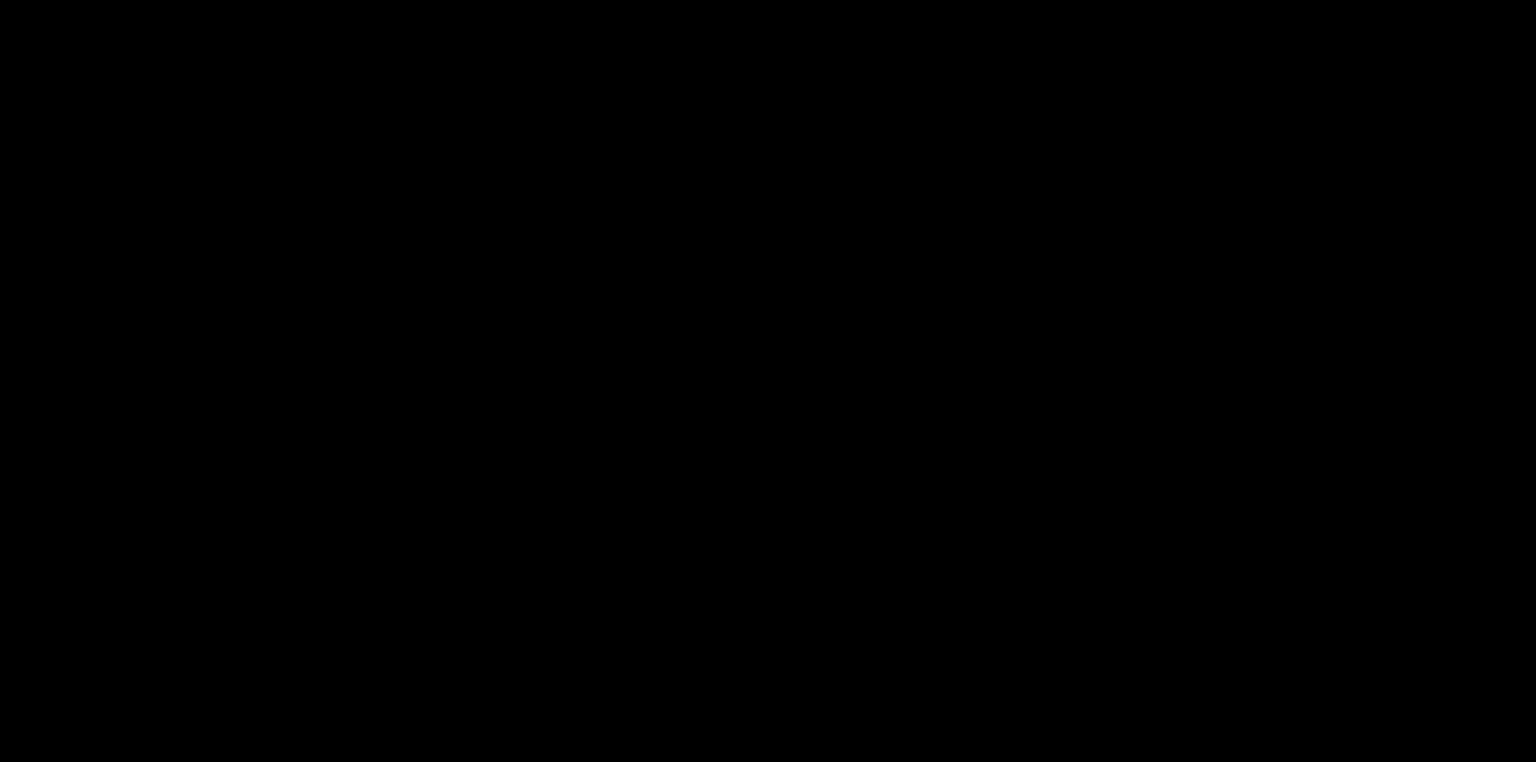 click at bounding box center (768, 354) 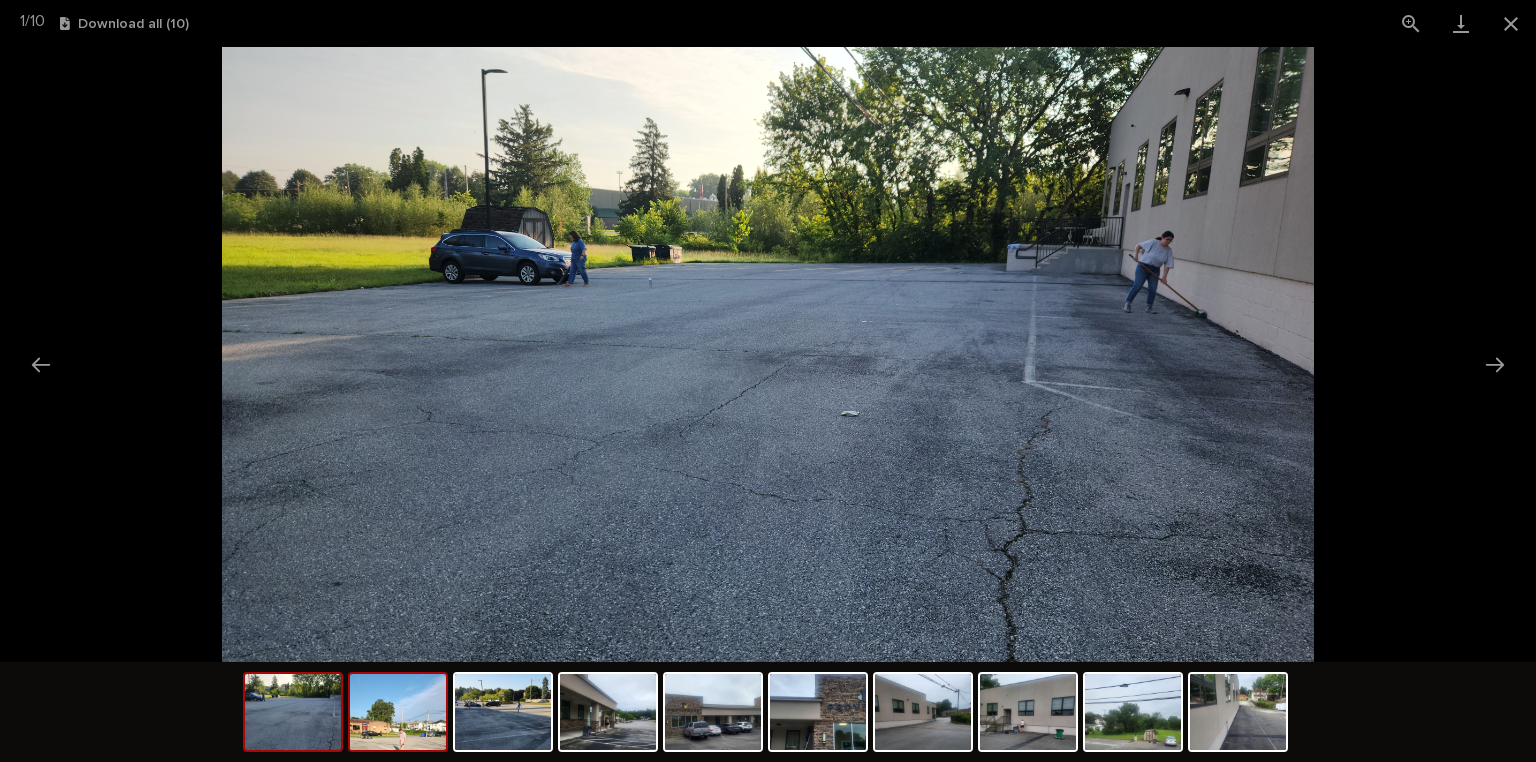 click at bounding box center [398, 712] 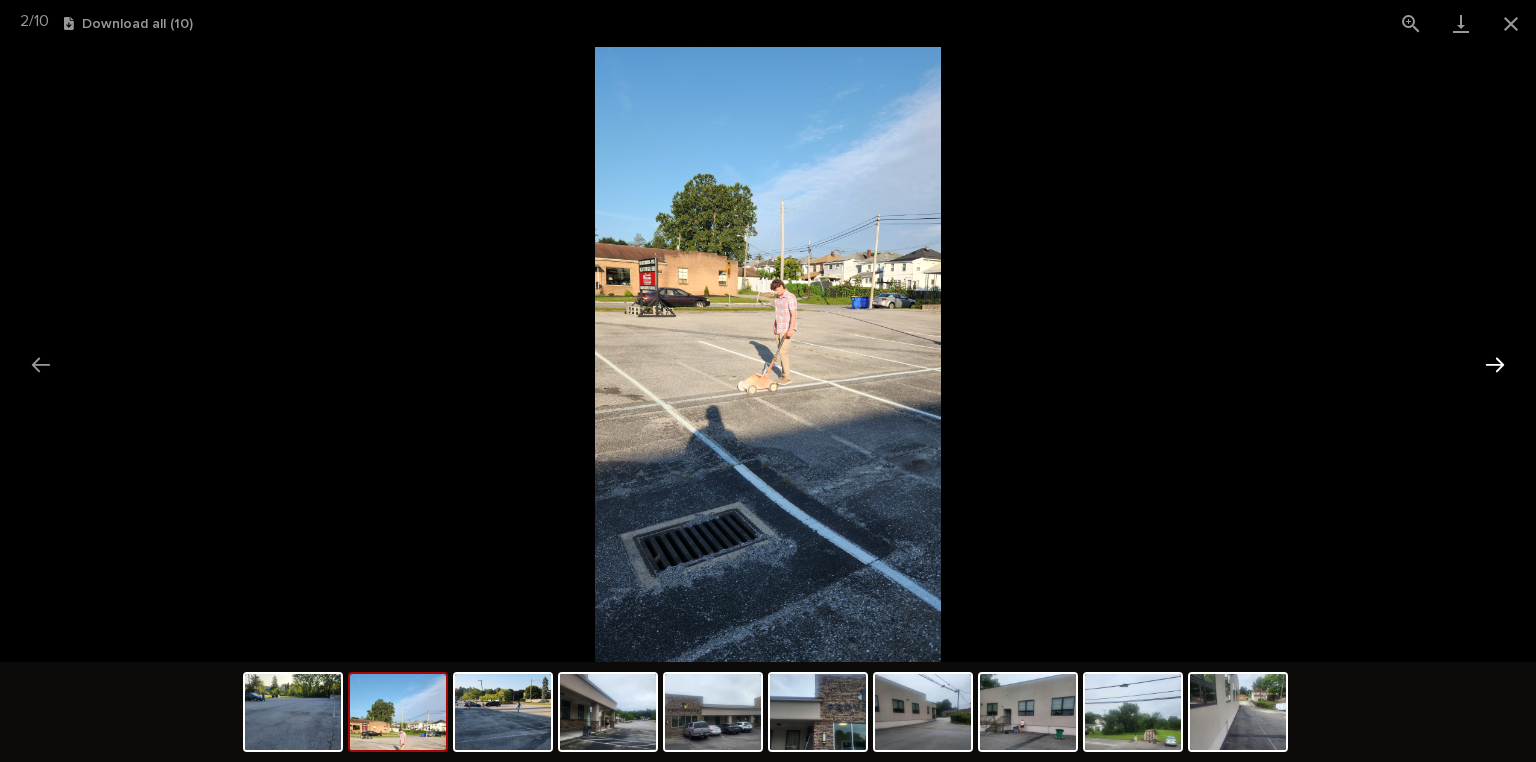 click at bounding box center [1495, 364] 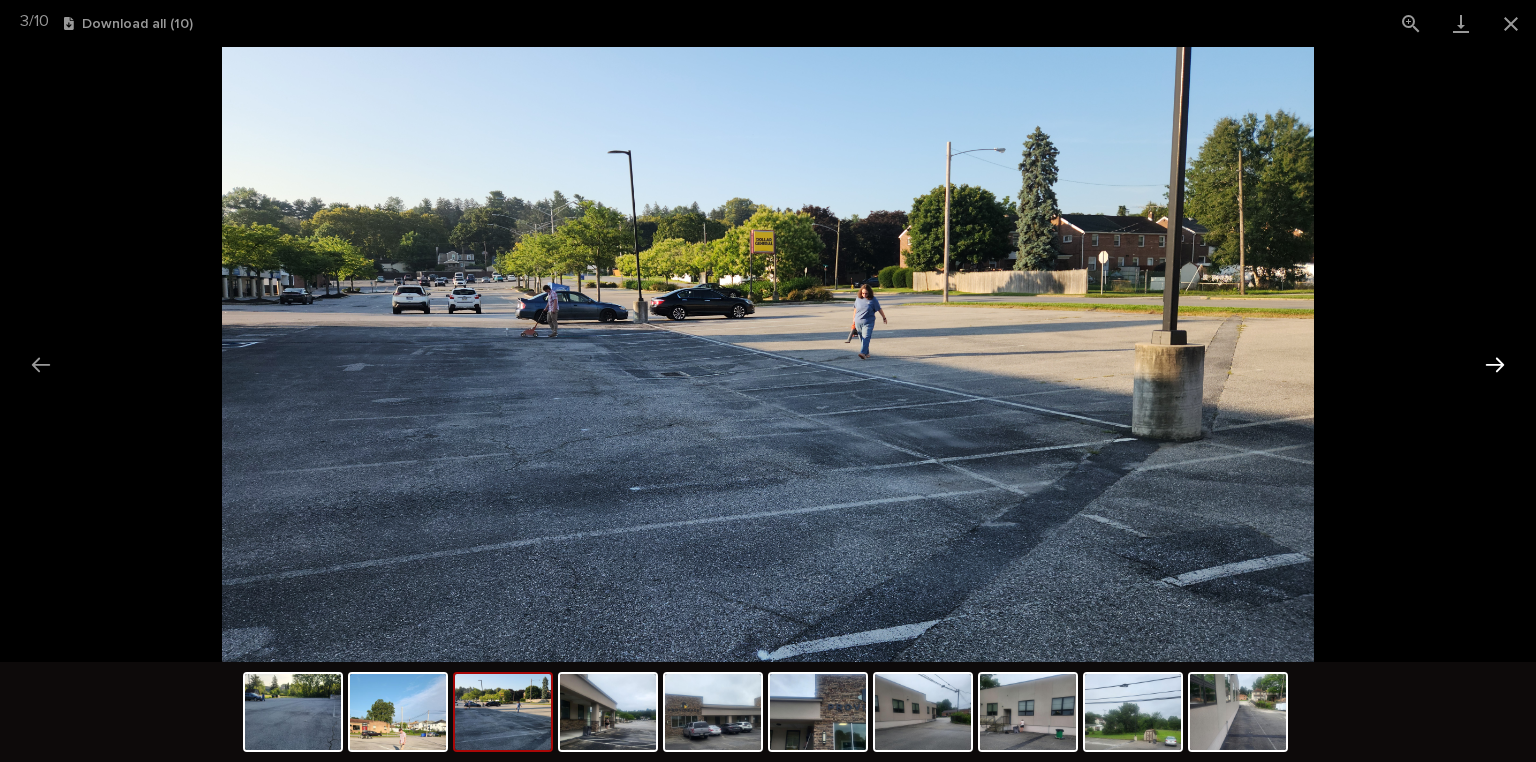 click at bounding box center [1495, 364] 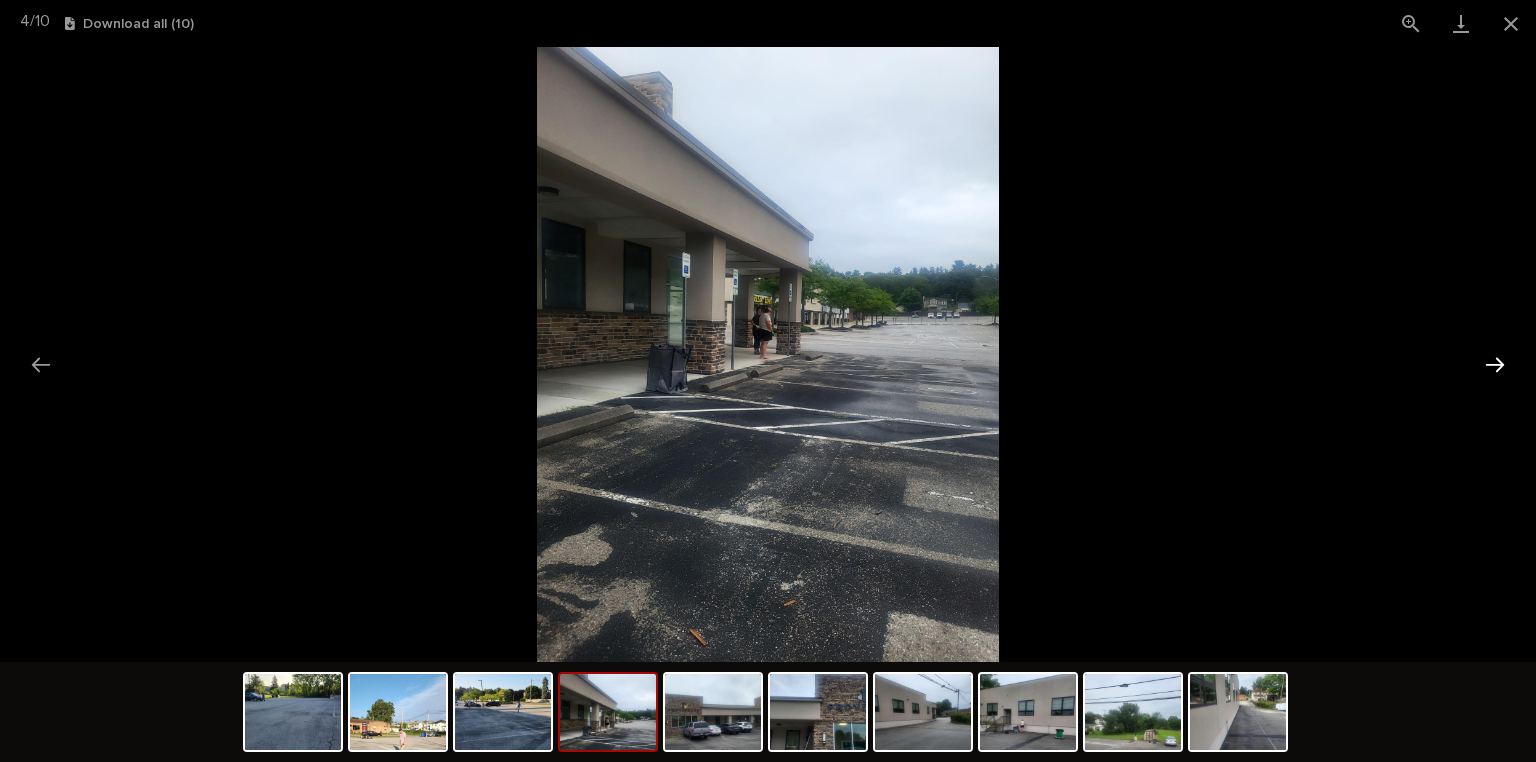 click at bounding box center [1495, 364] 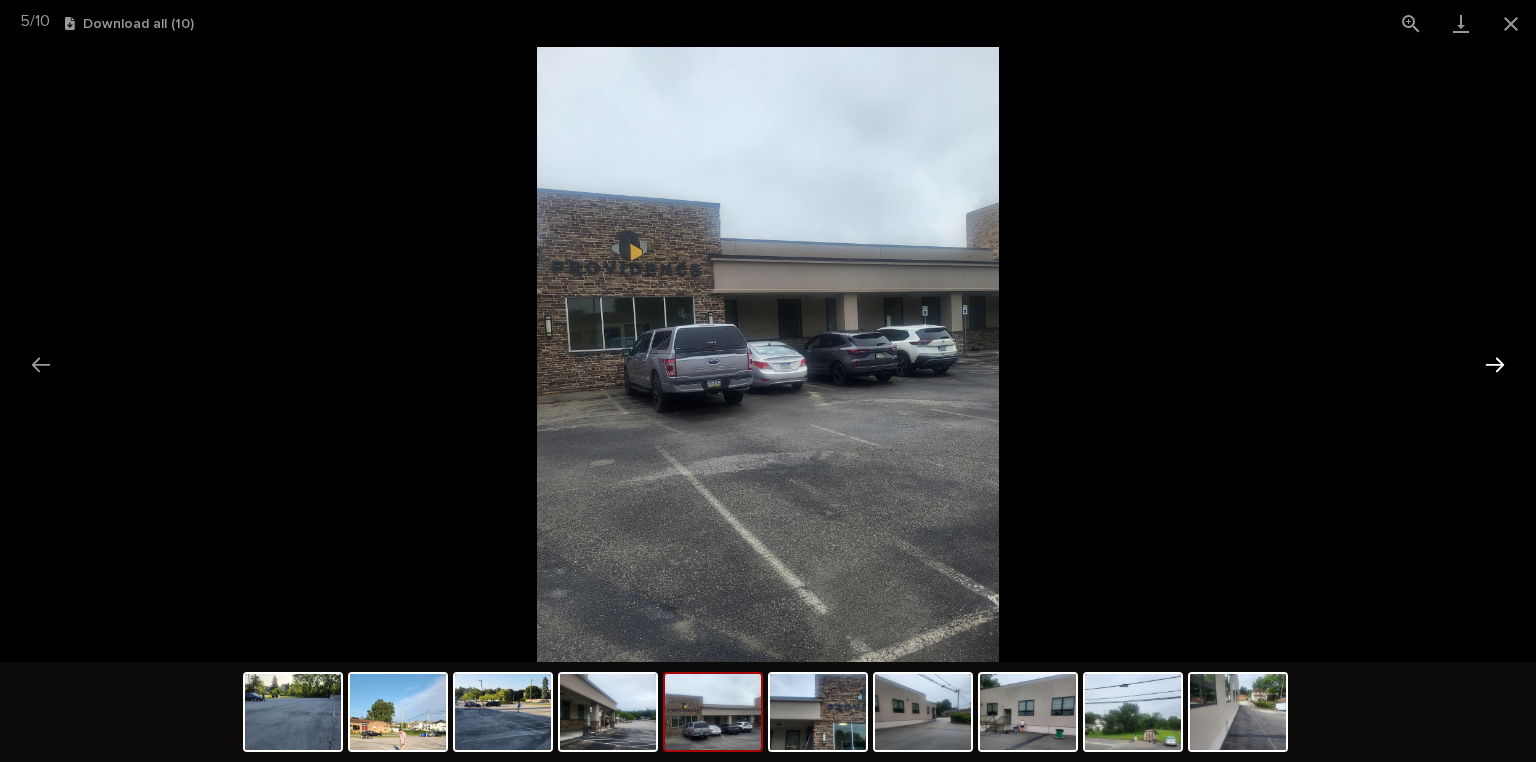 click at bounding box center (1495, 364) 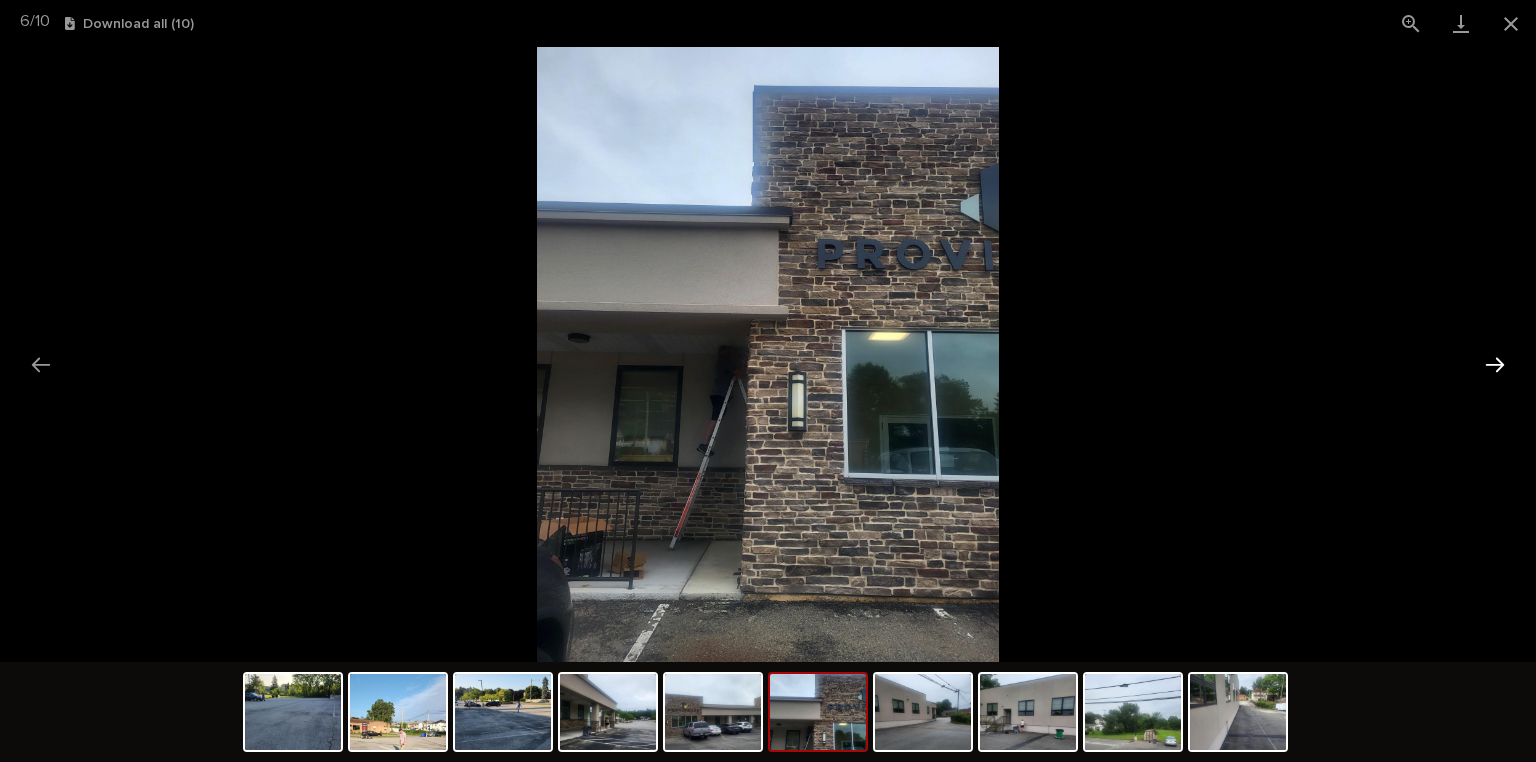 click at bounding box center (1495, 364) 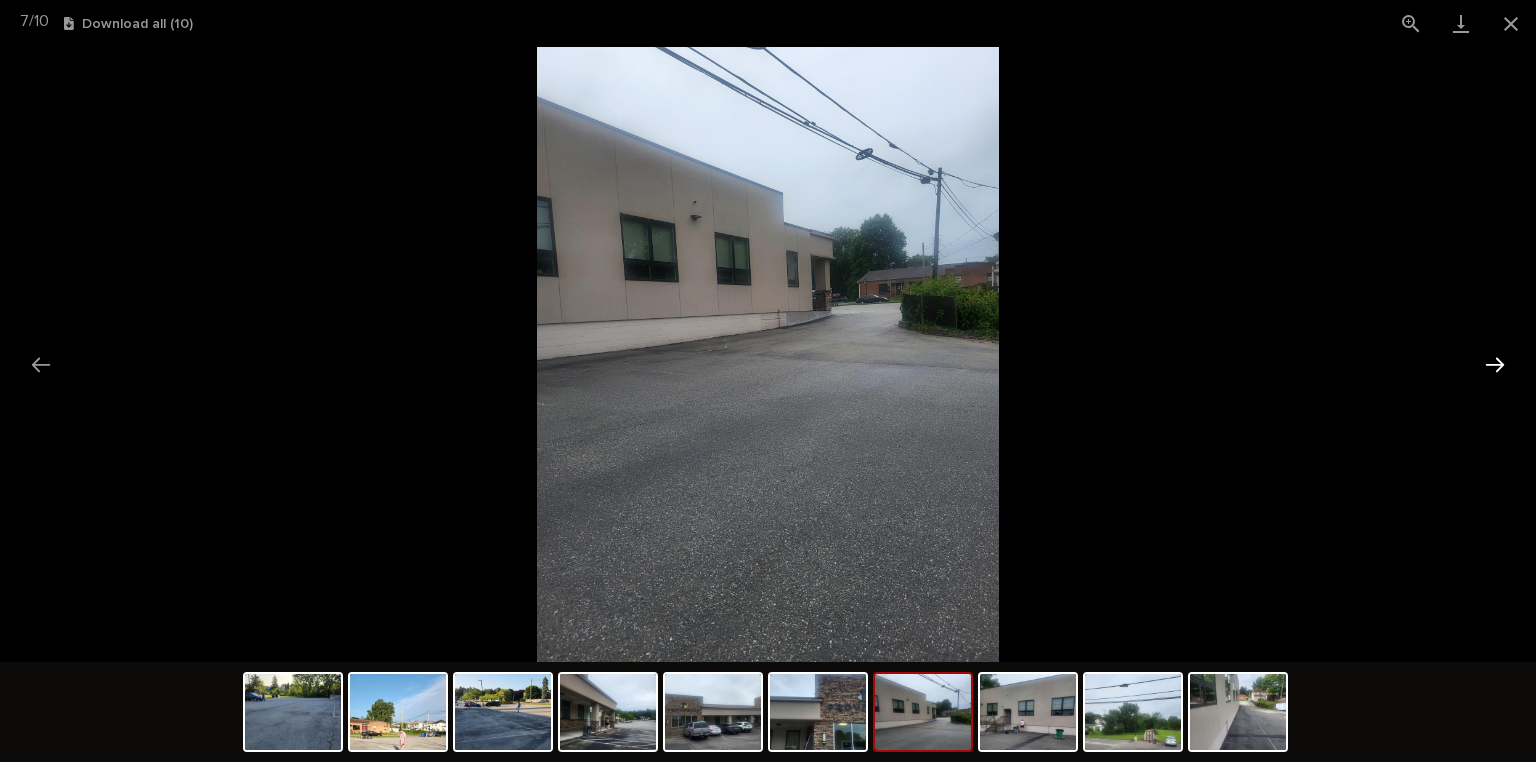 click at bounding box center [1495, 364] 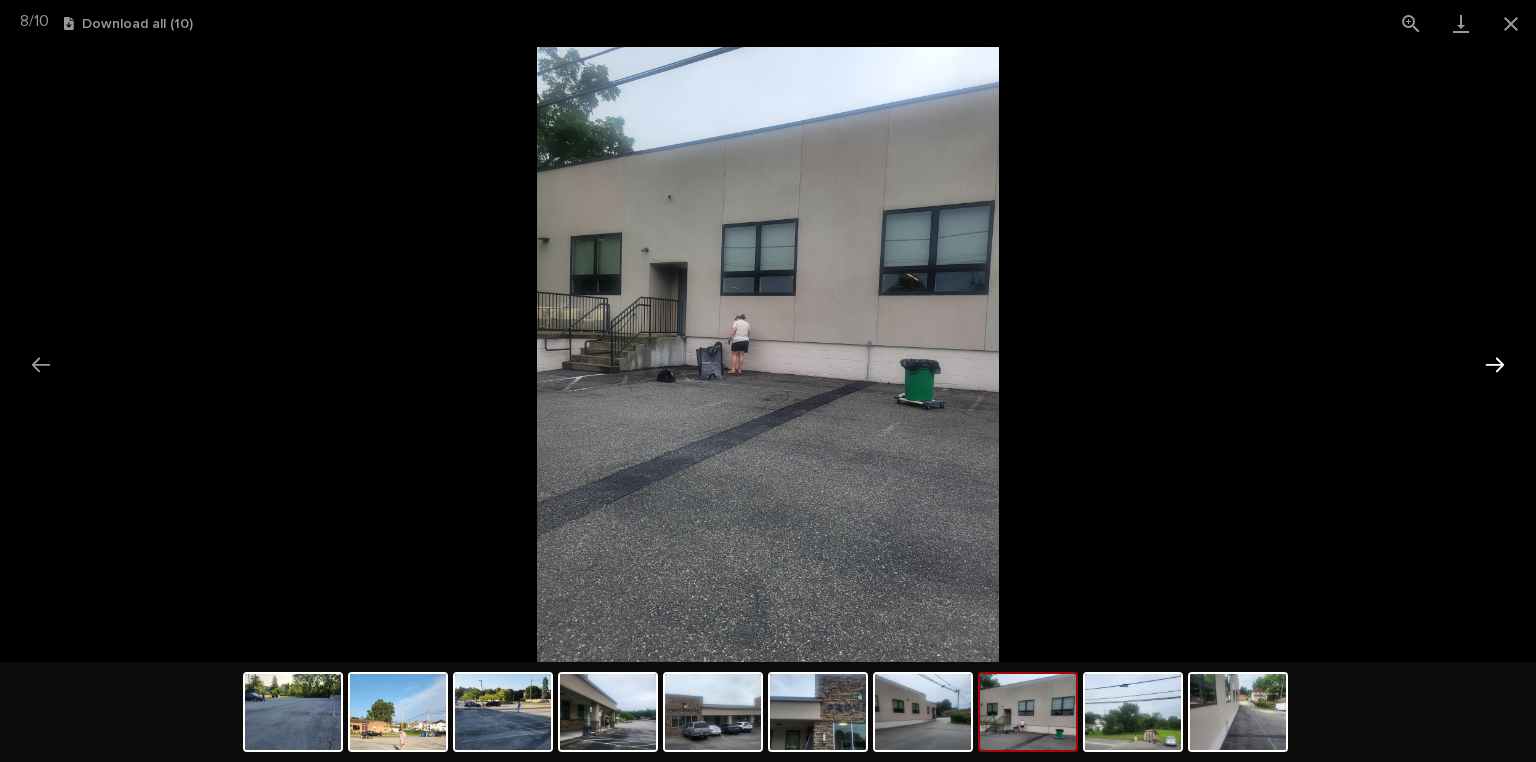click at bounding box center [1495, 364] 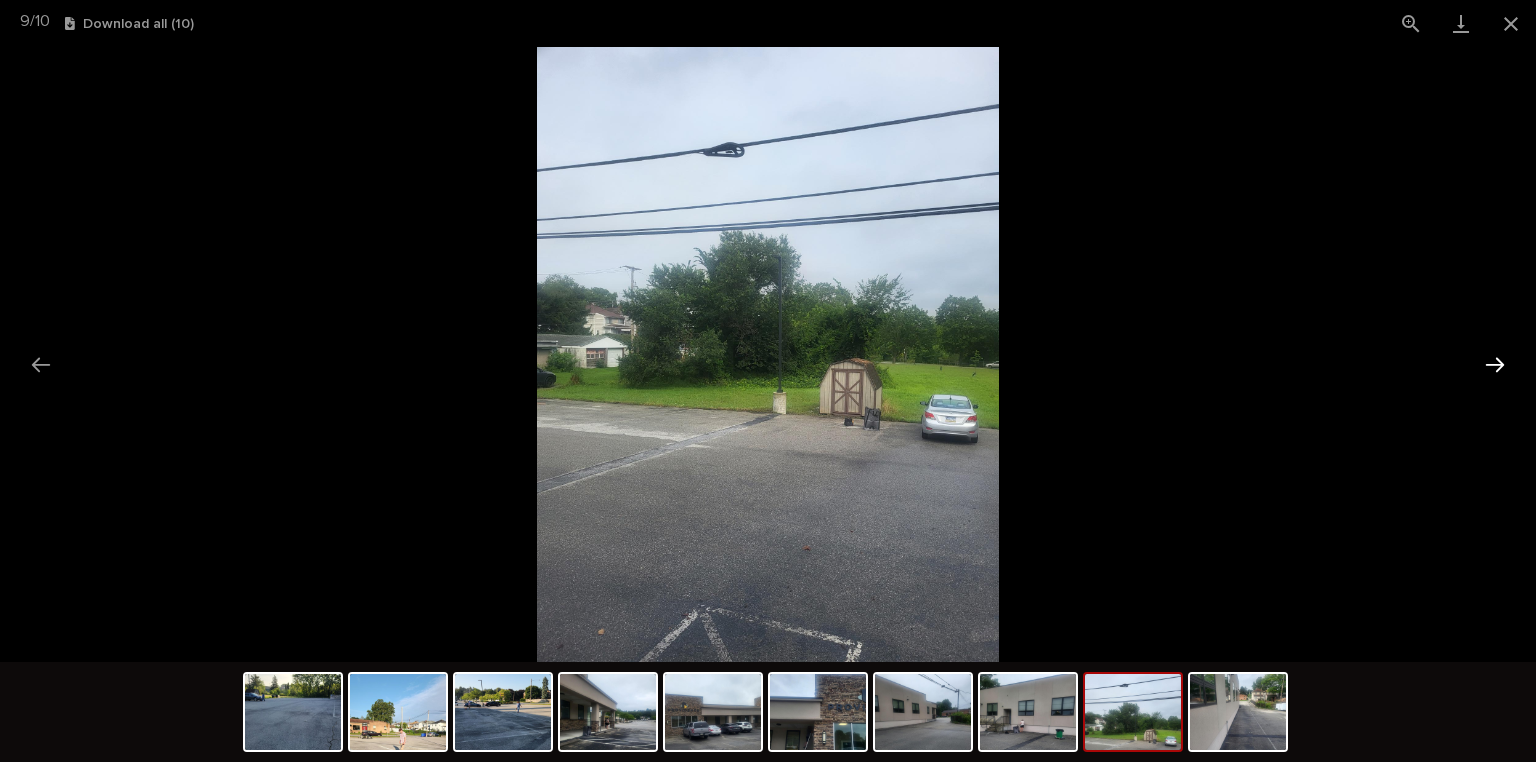 click at bounding box center (1495, 364) 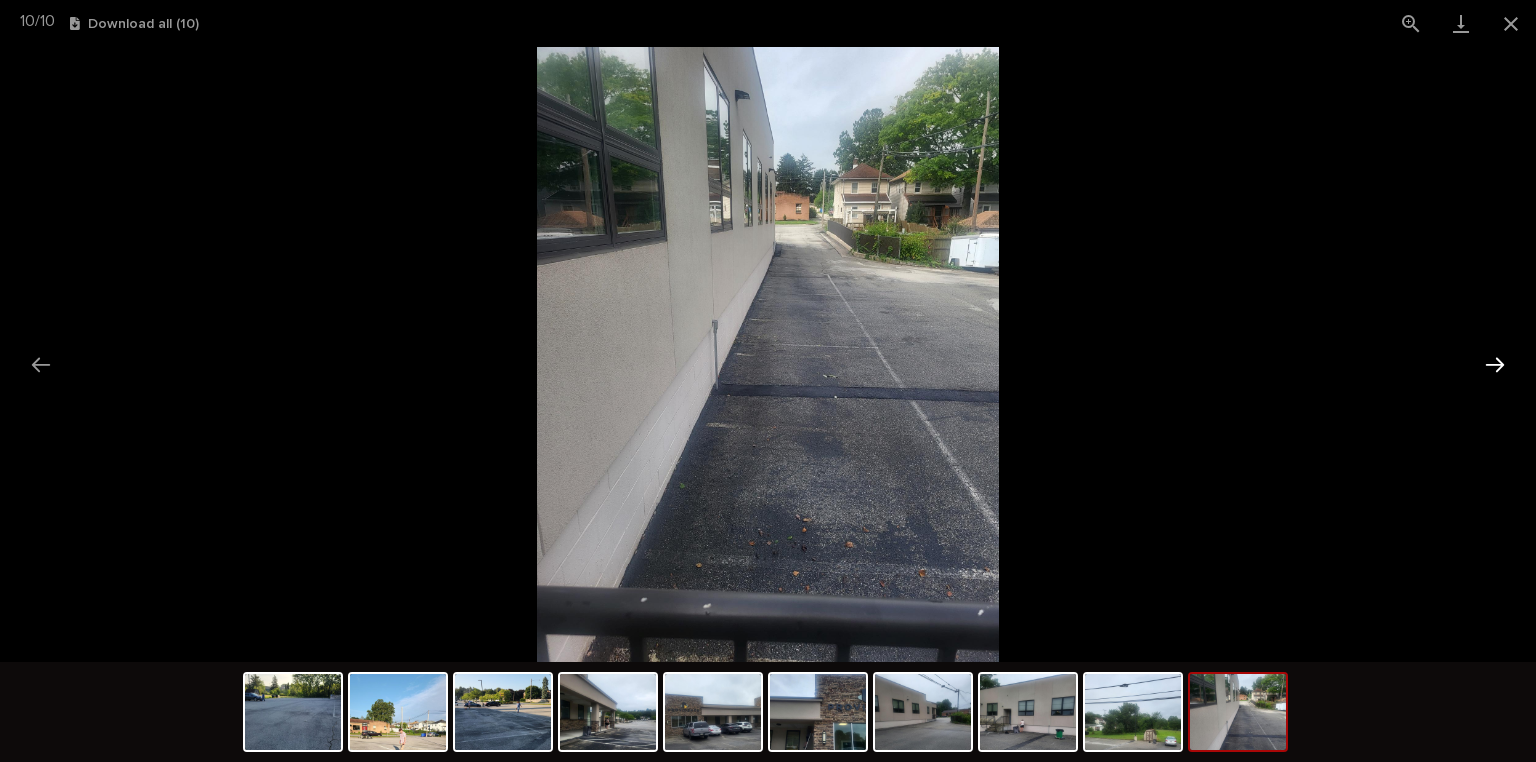 click at bounding box center (1495, 364) 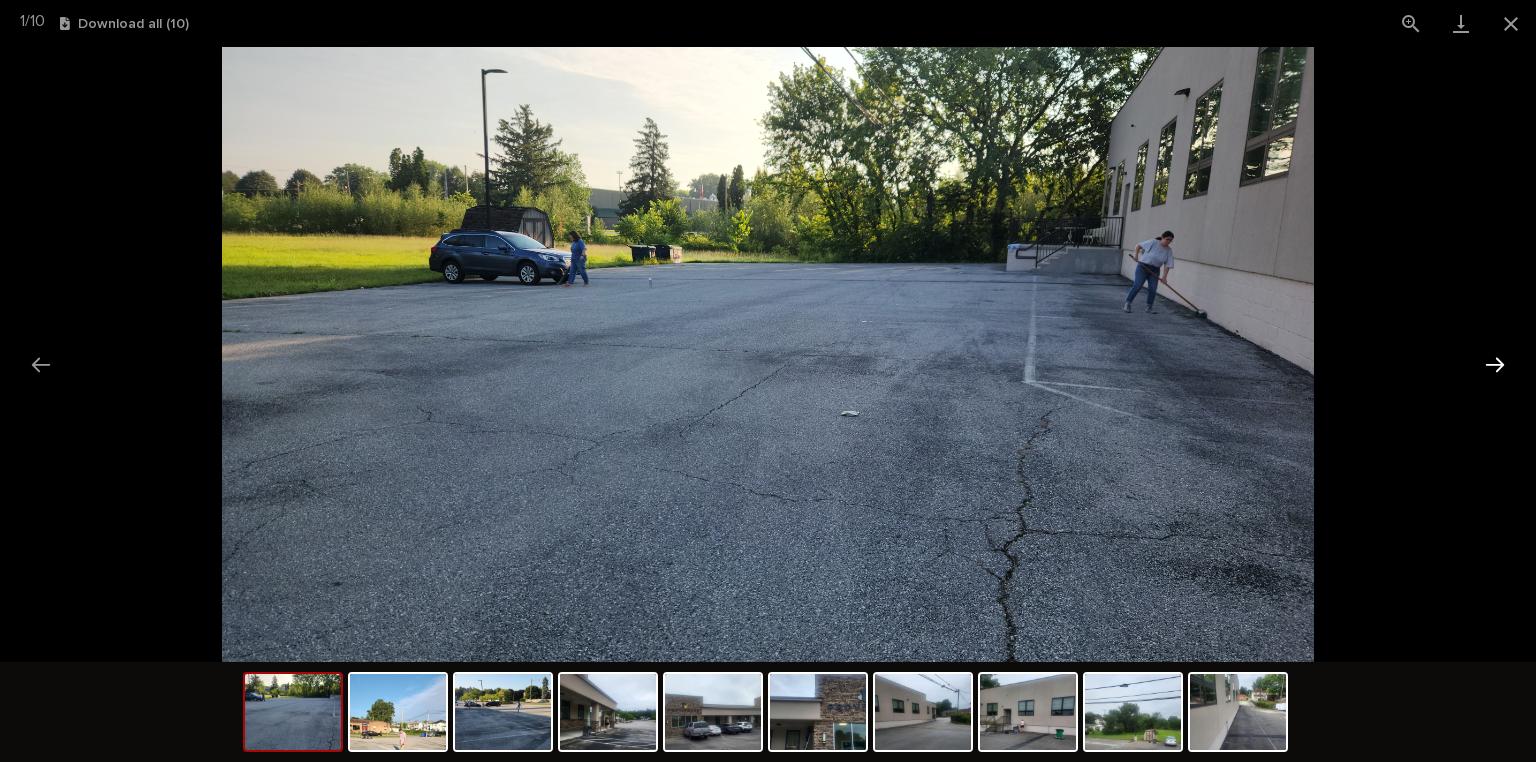 click at bounding box center [1495, 364] 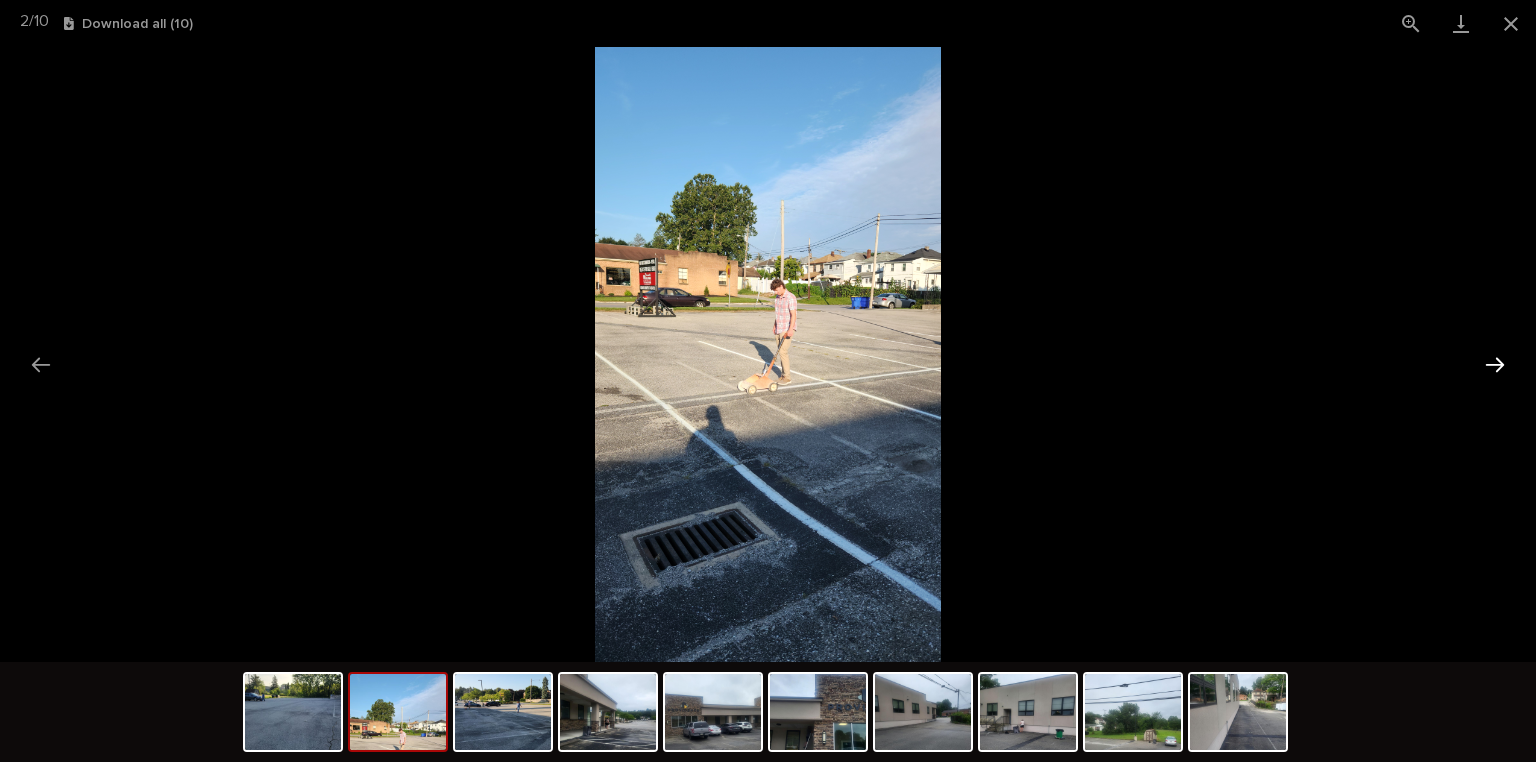 click at bounding box center [1495, 364] 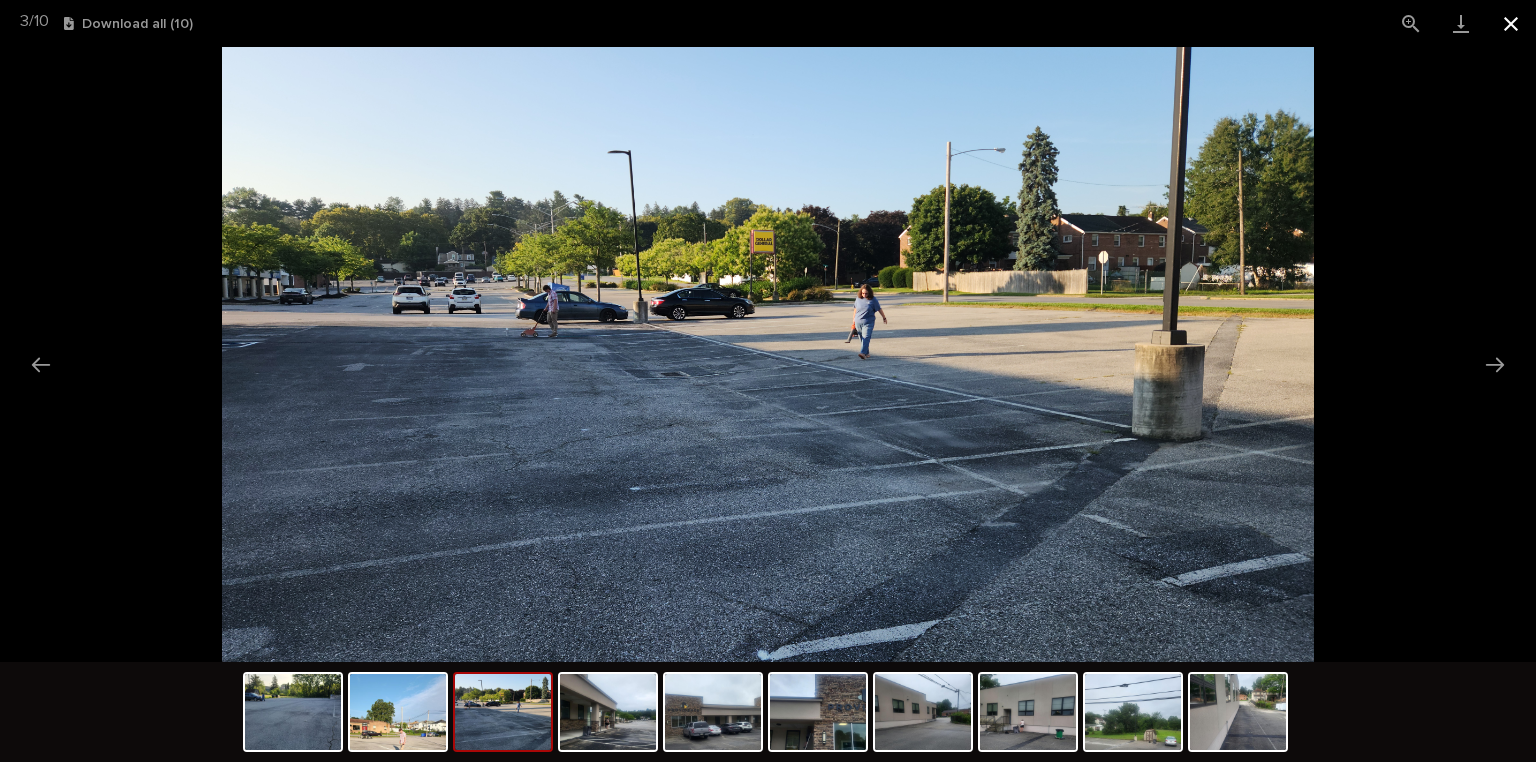 click at bounding box center (1511, 23) 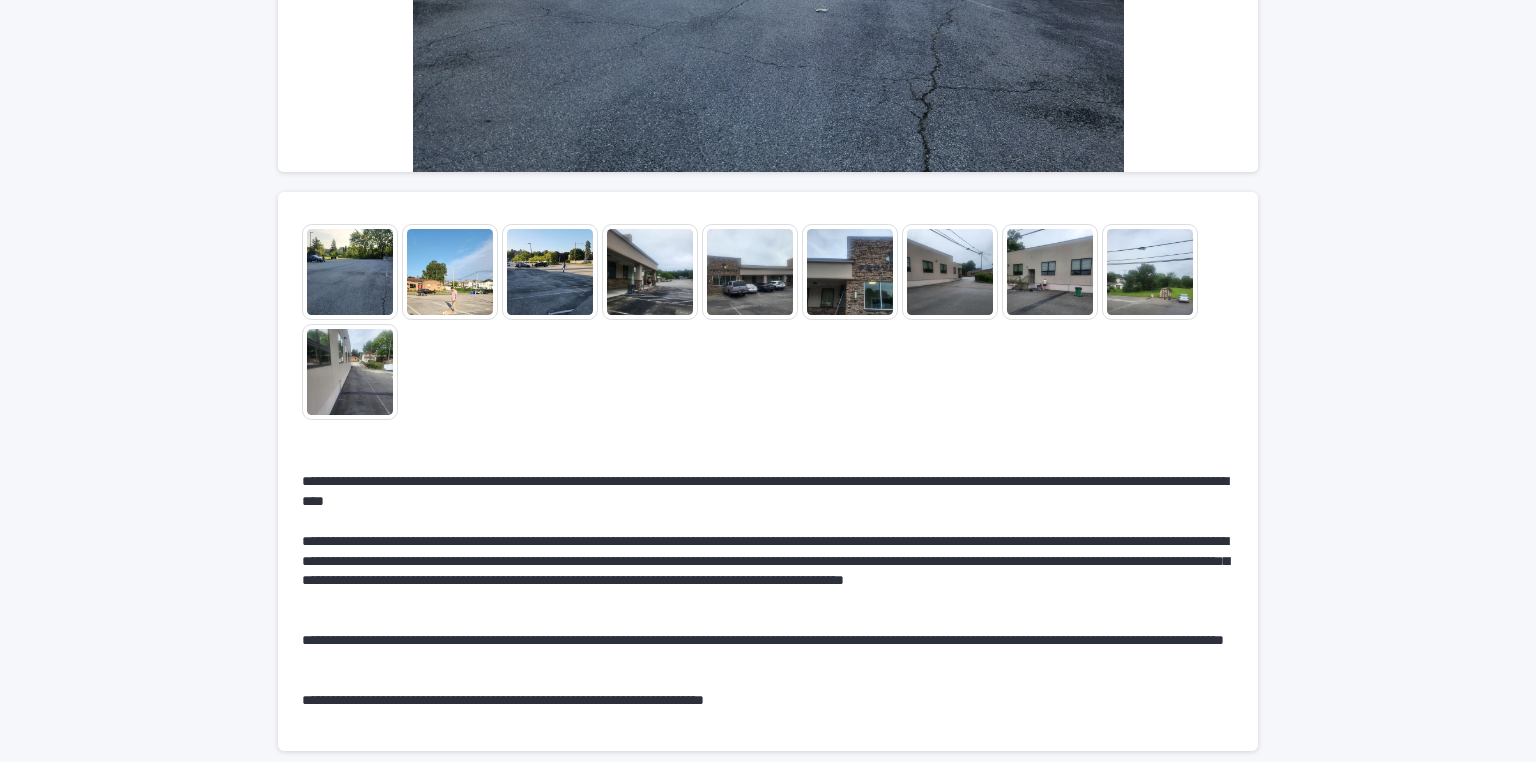 scroll, scrollTop: 480, scrollLeft: 0, axis: vertical 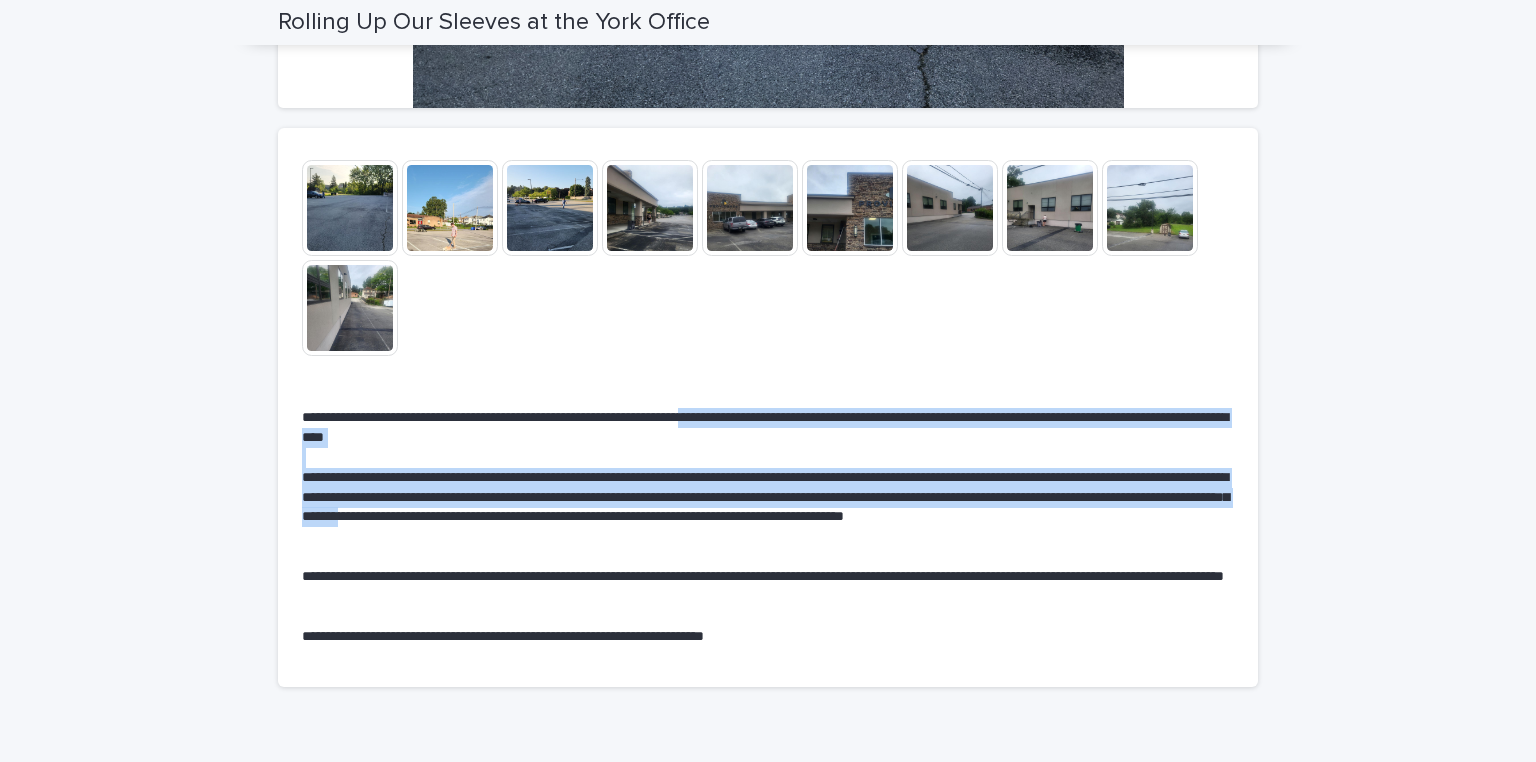 drag, startPoint x: 783, startPoint y: 414, endPoint x: 786, endPoint y: 517, distance: 103.04368 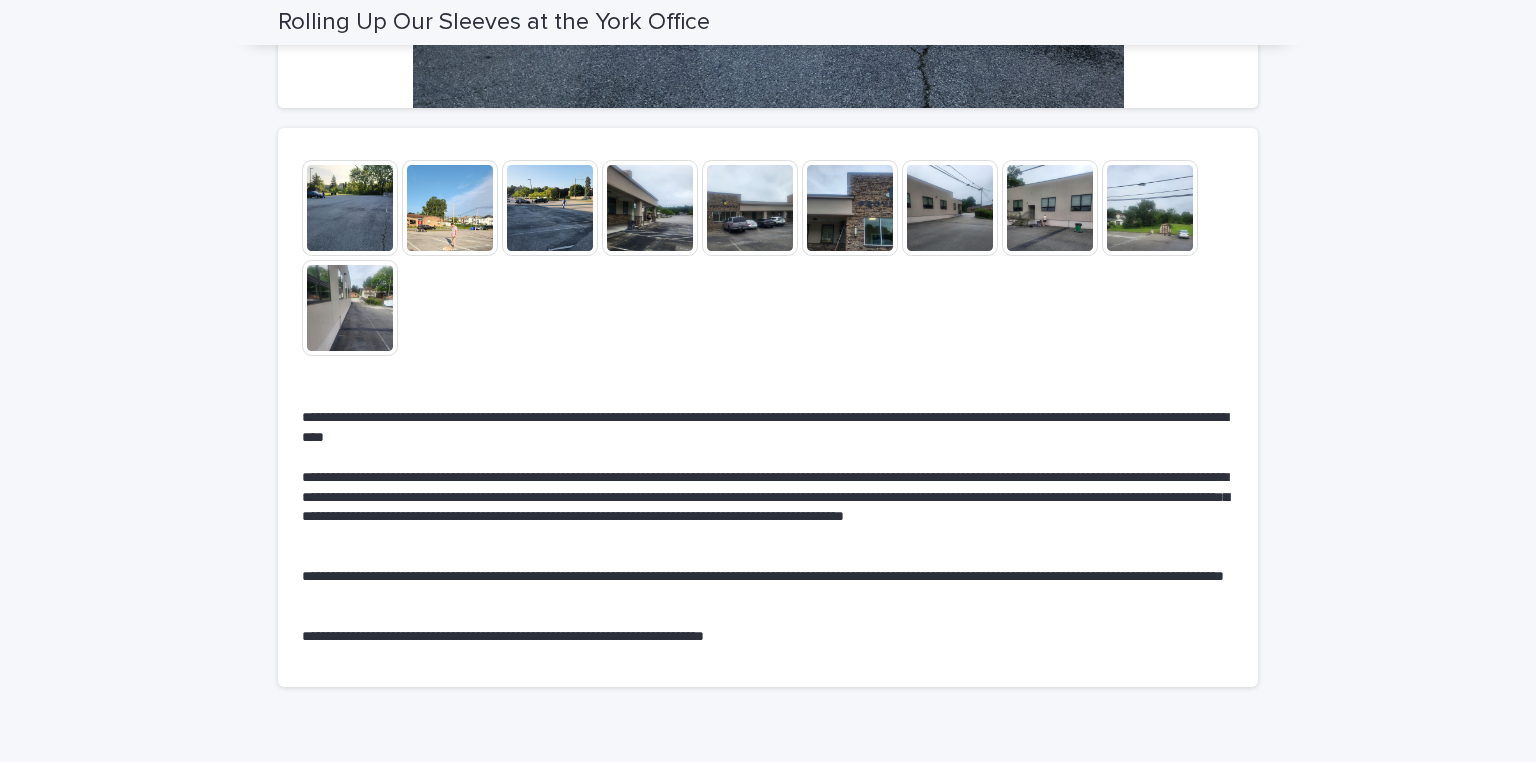 click on "**********" at bounding box center (768, 508) 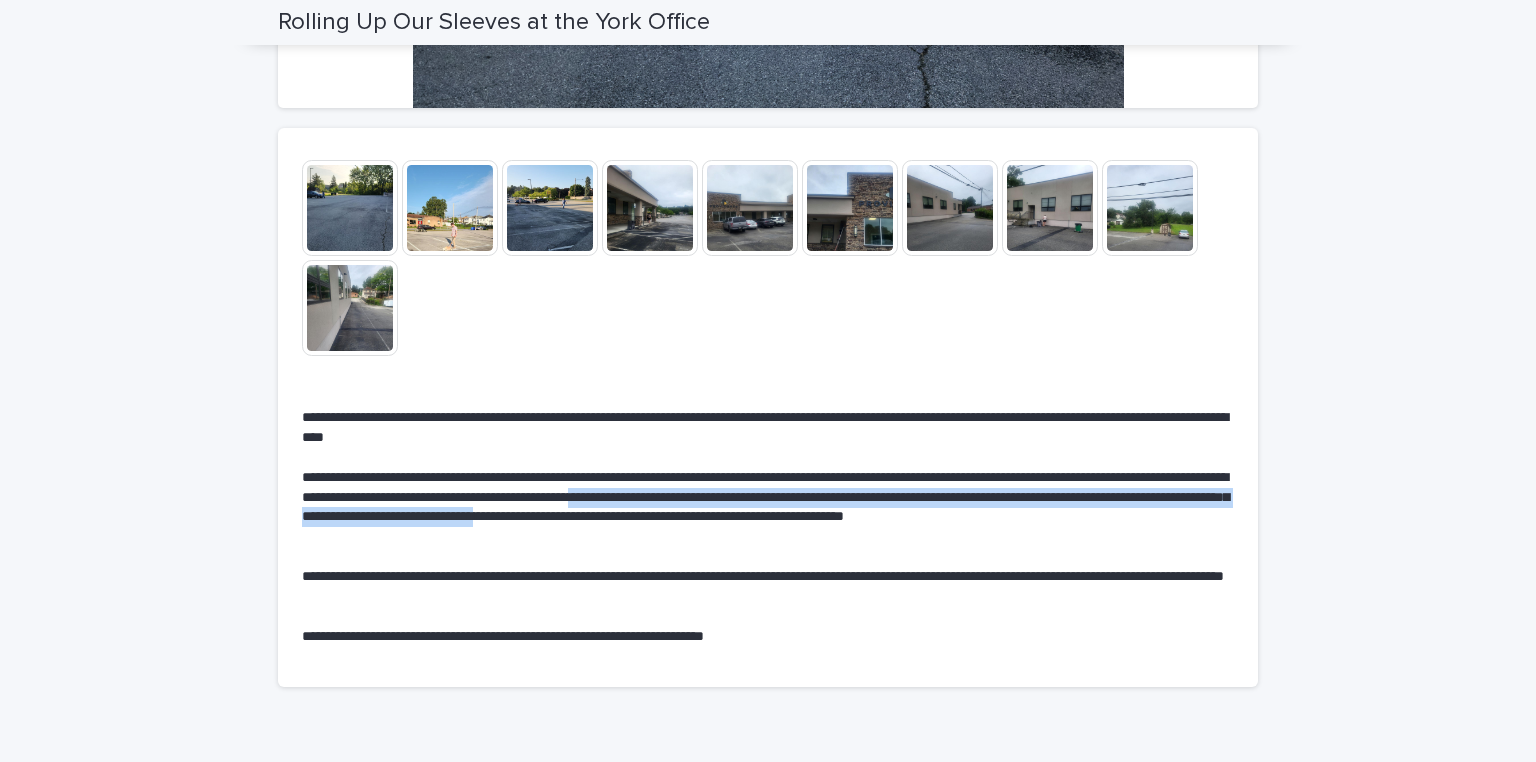 drag, startPoint x: 956, startPoint y: 514, endPoint x: 864, endPoint y: 505, distance: 92.43917 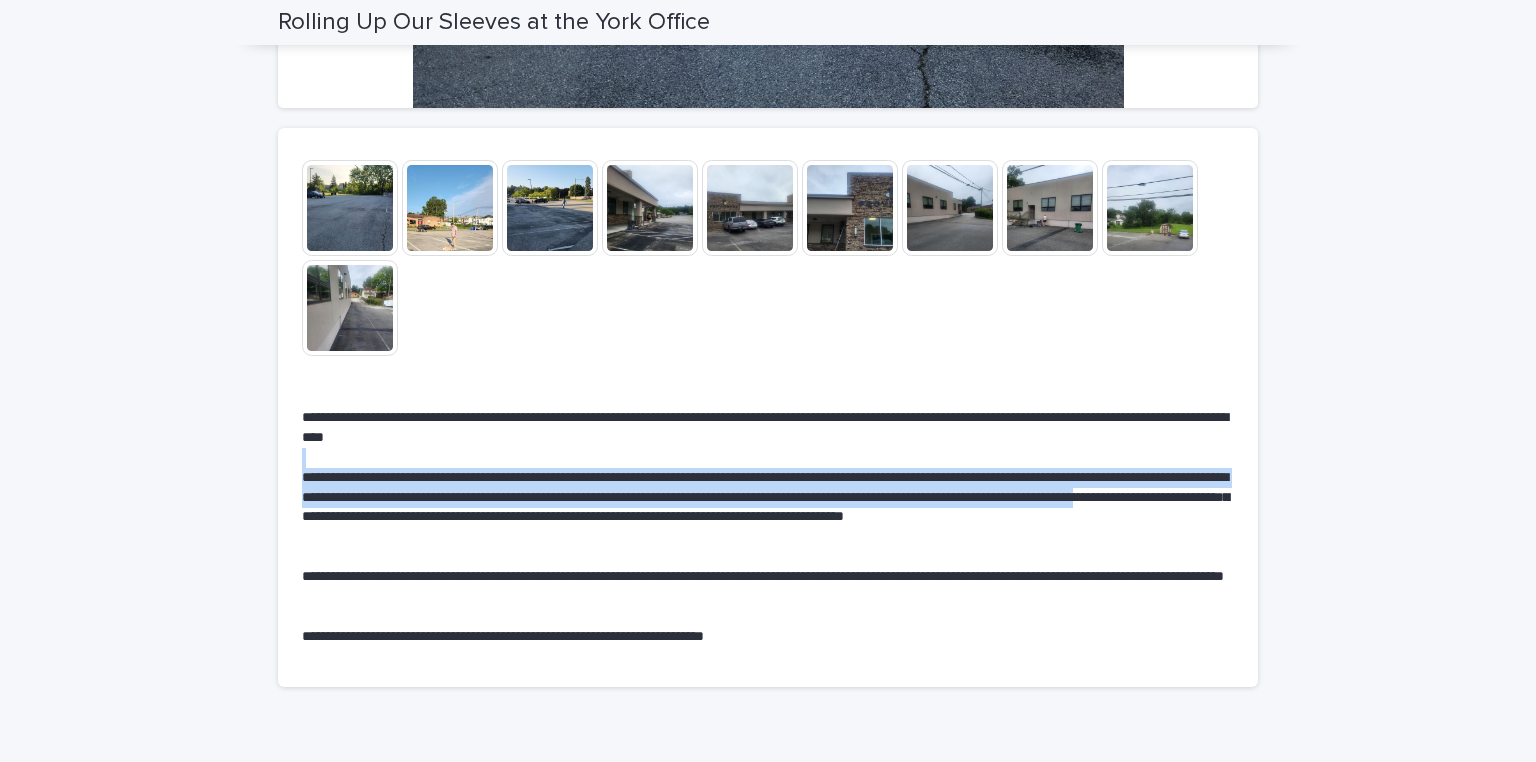 drag, startPoint x: 562, startPoint y: 456, endPoint x: 556, endPoint y: 527, distance: 71.25307 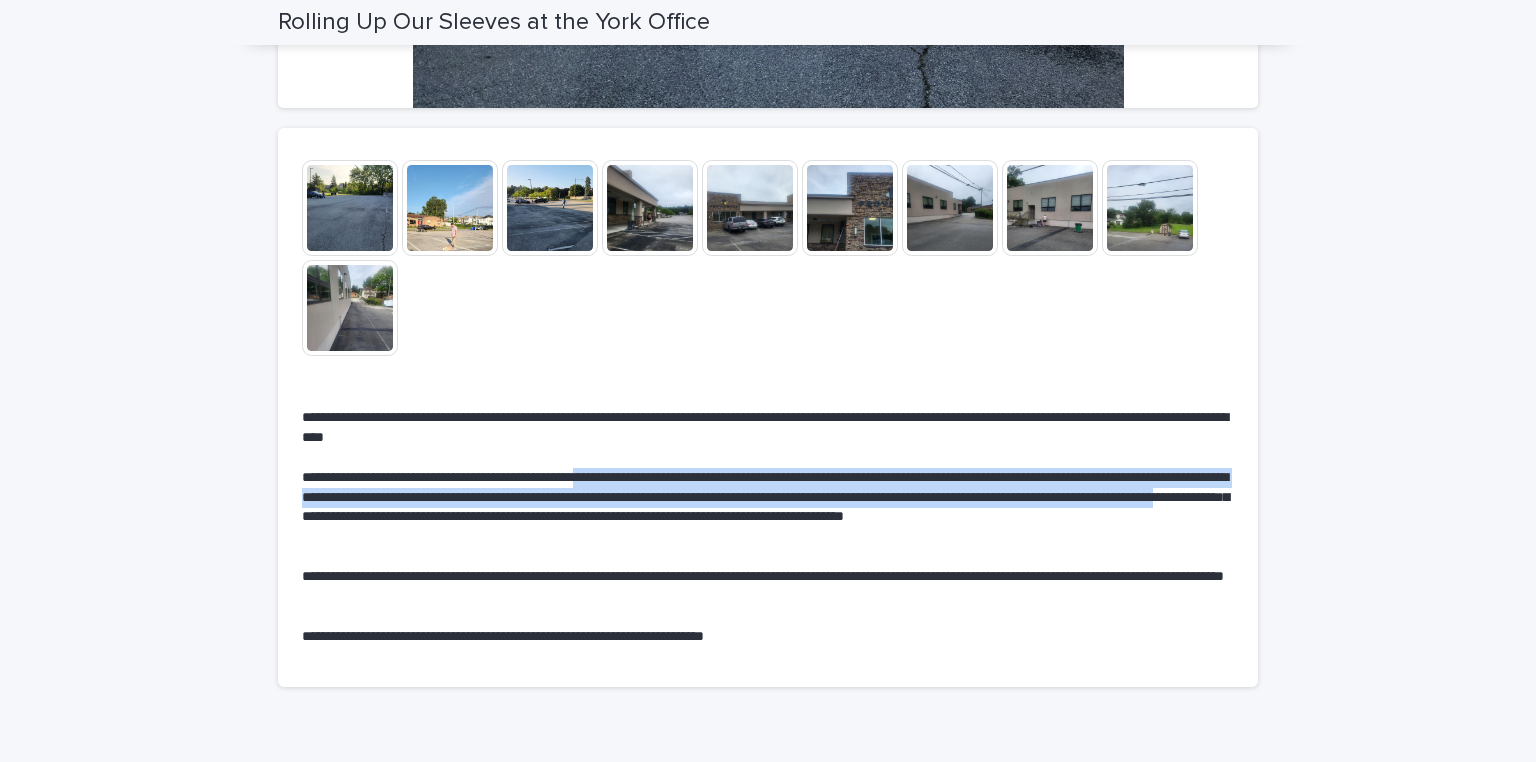 drag, startPoint x: 644, startPoint y: 526, endPoint x: 633, endPoint y: 467, distance: 60.016663 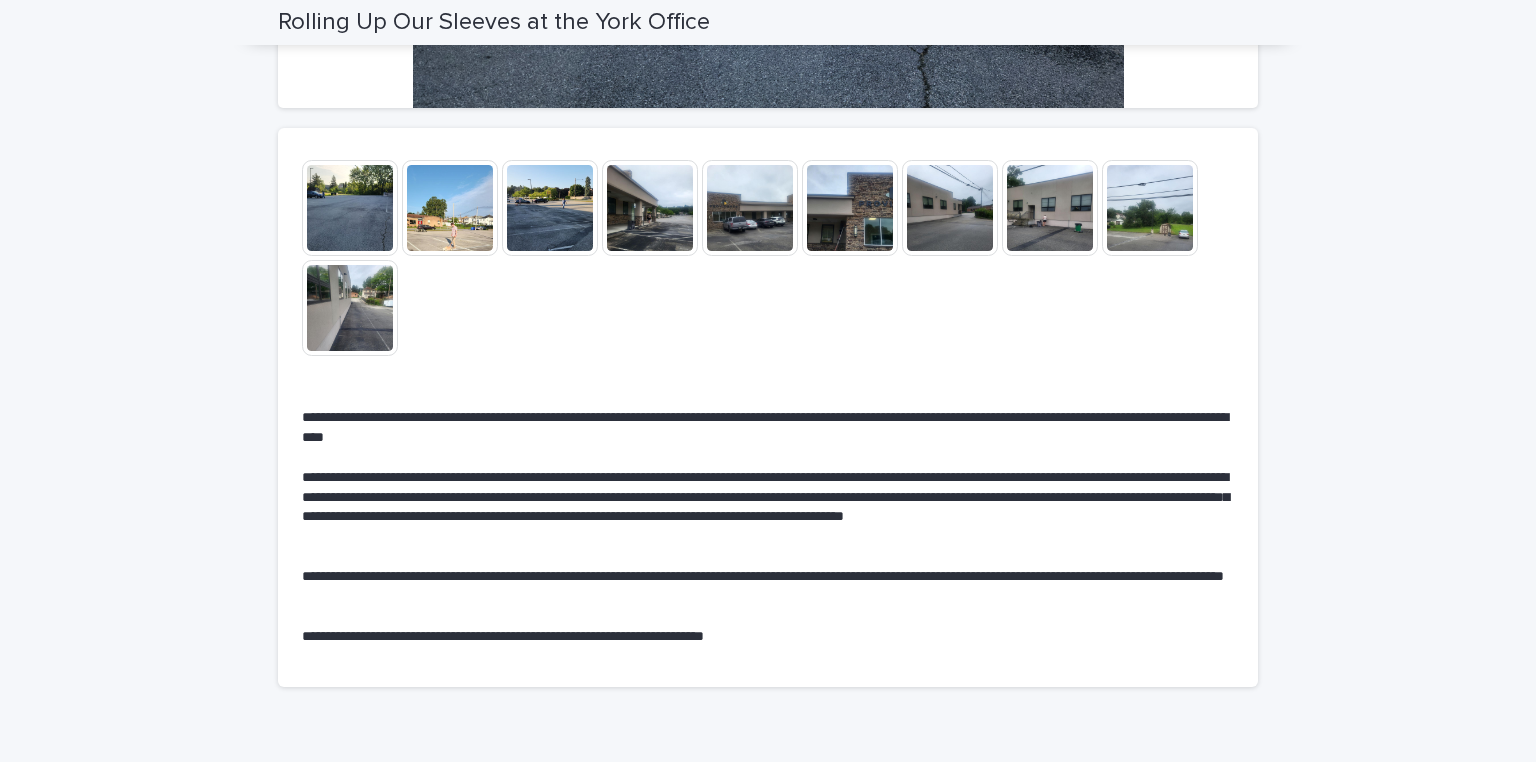 click at bounding box center (768, 458) 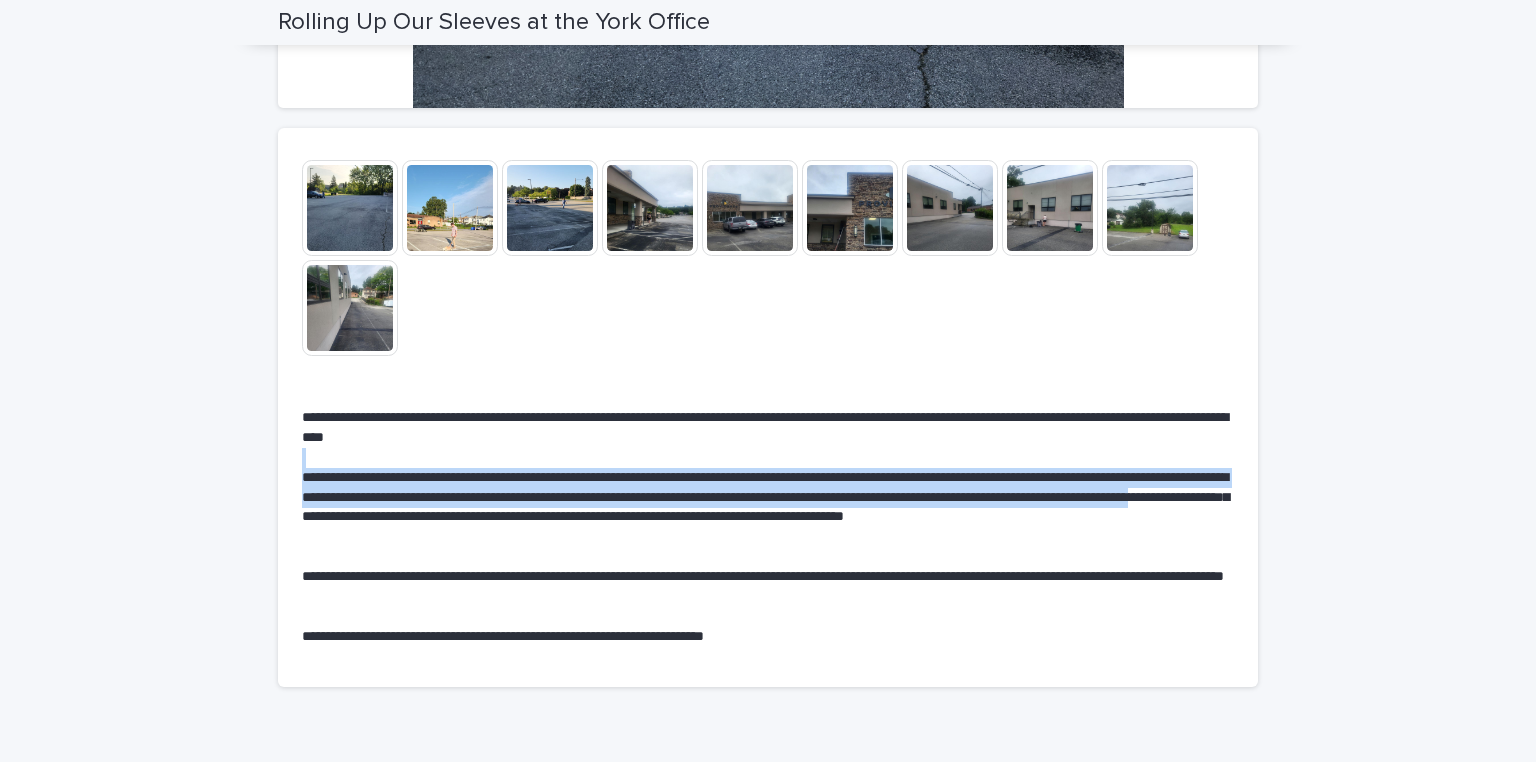 drag, startPoint x: 632, startPoint y: 454, endPoint x: 619, endPoint y: 519, distance: 66.287254 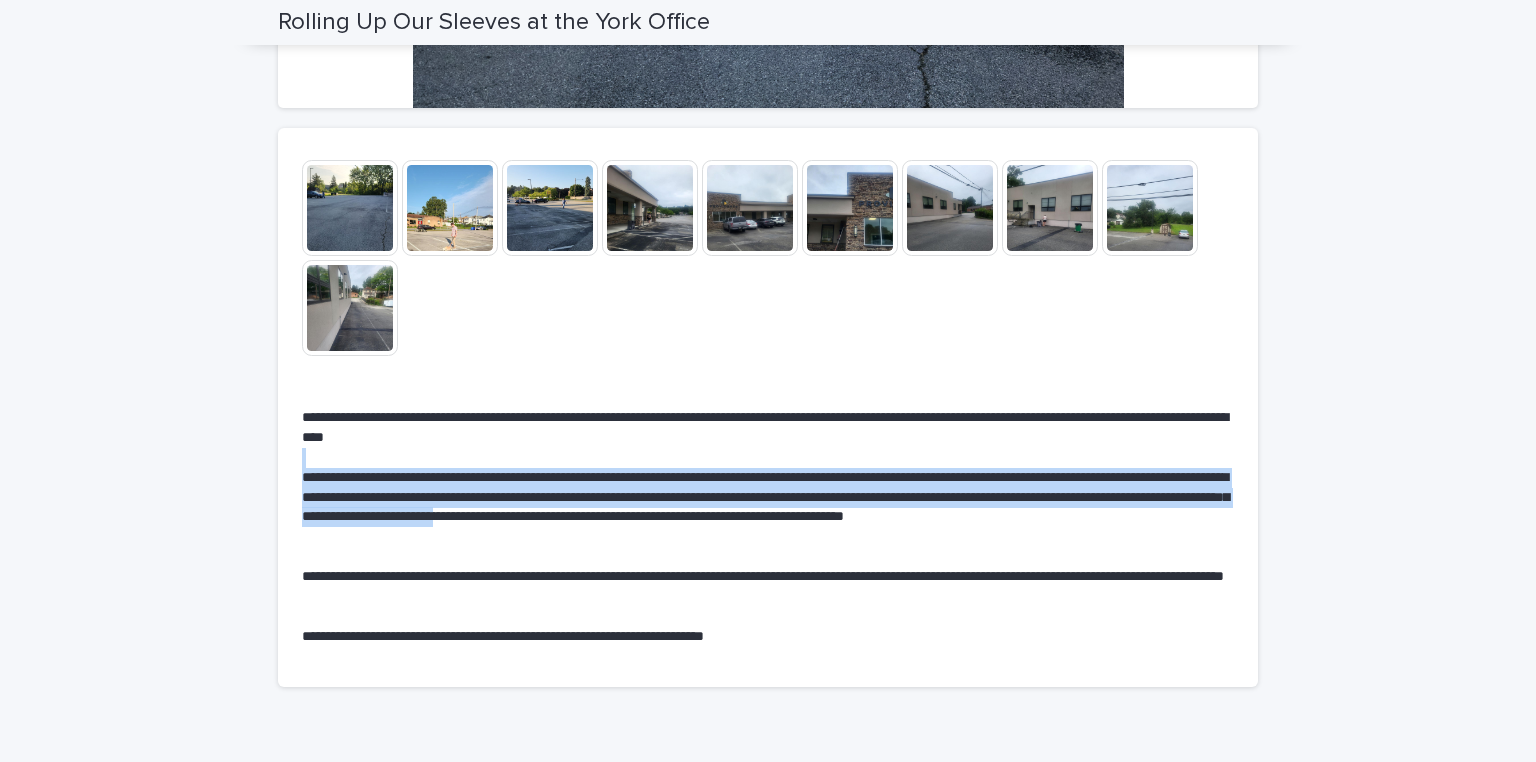 drag, startPoint x: 908, startPoint y: 513, endPoint x: 726, endPoint y: 462, distance: 189.01057 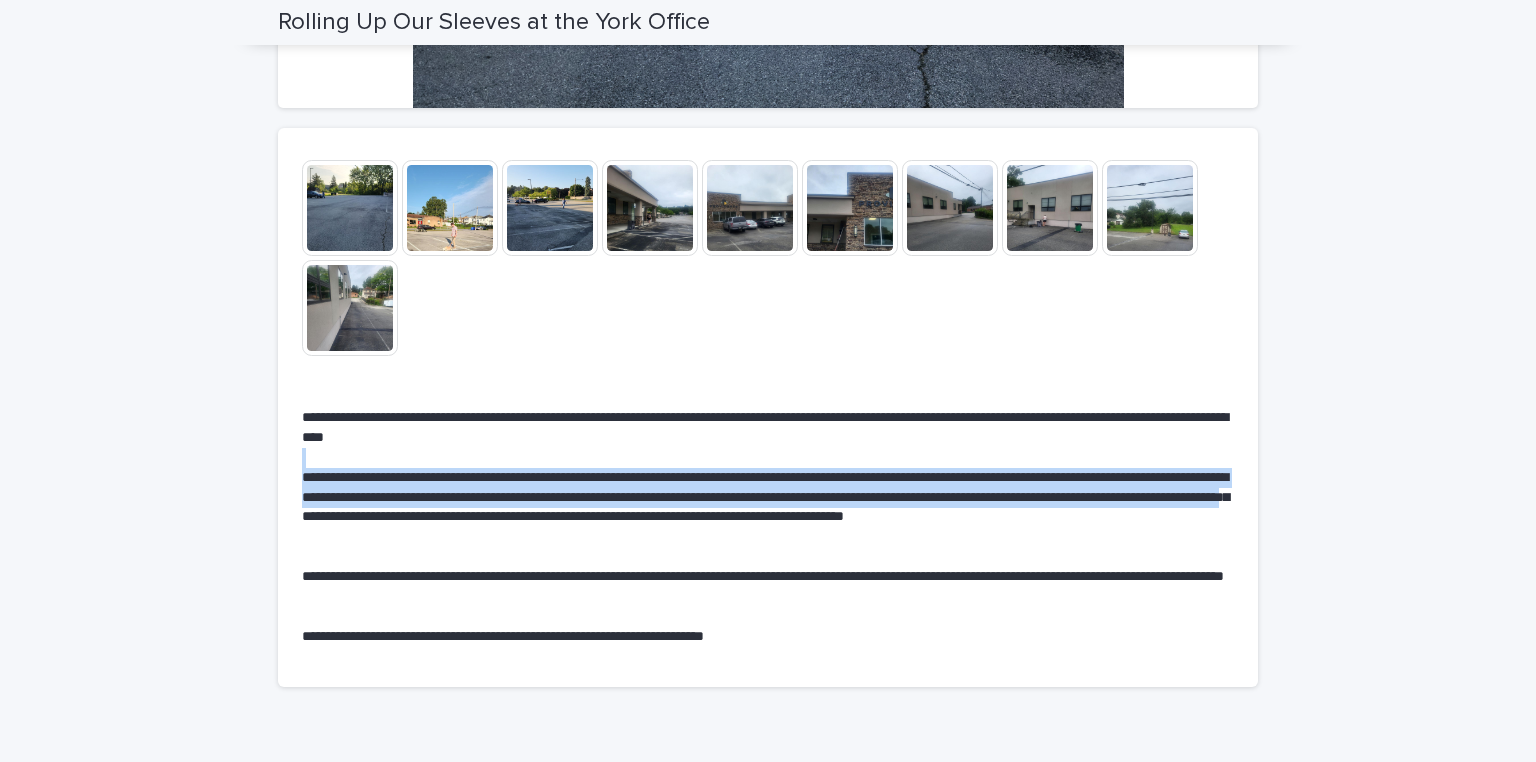 drag, startPoint x: 724, startPoint y: 453, endPoint x: 724, endPoint y: 518, distance: 65 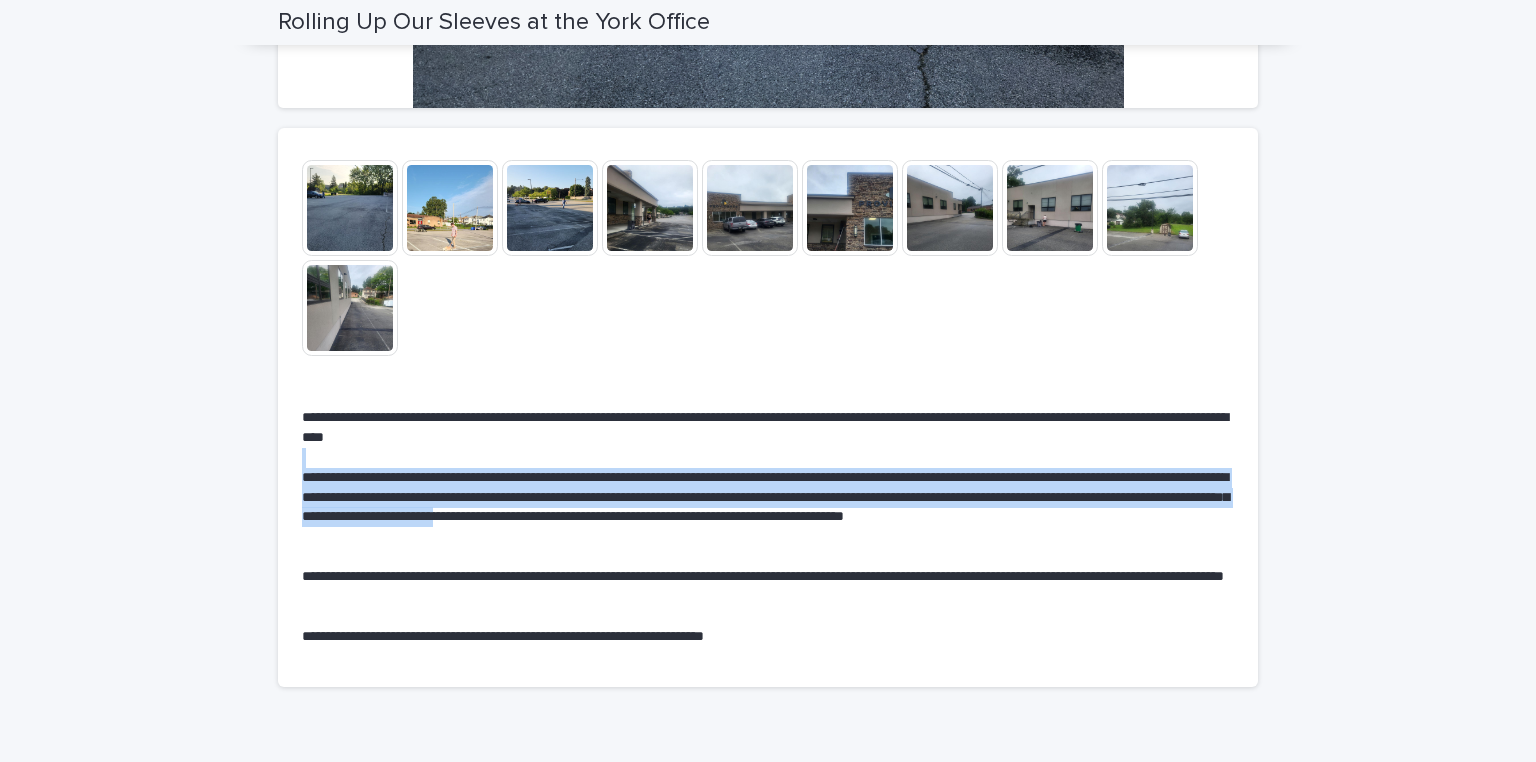 drag, startPoint x: 910, startPoint y: 508, endPoint x: 750, endPoint y: 448, distance: 170.88008 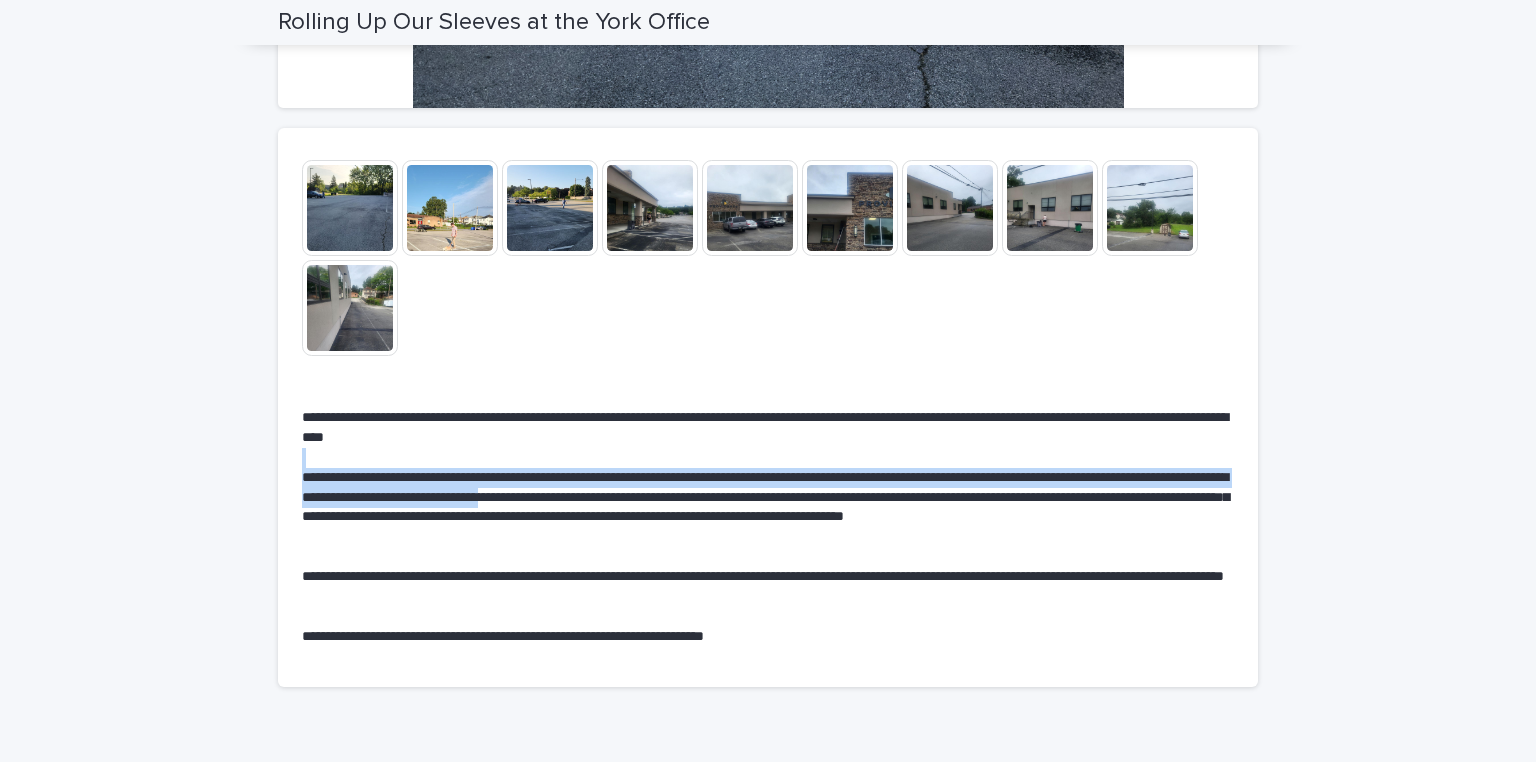 drag, startPoint x: 744, startPoint y: 482, endPoint x: 744, endPoint y: 507, distance: 25 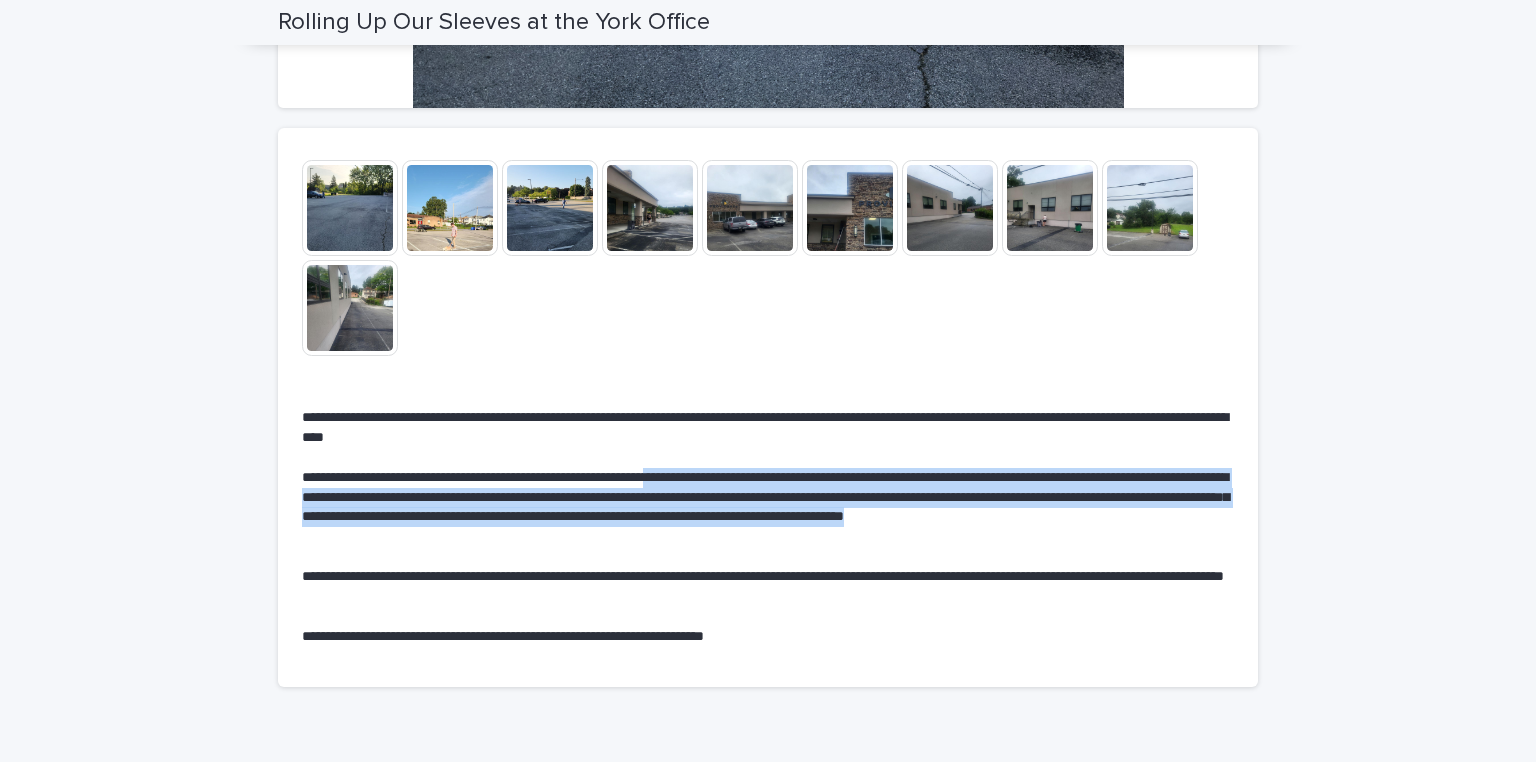 drag, startPoint x: 798, startPoint y: 536, endPoint x: 733, endPoint y: 468, distance: 94.06912 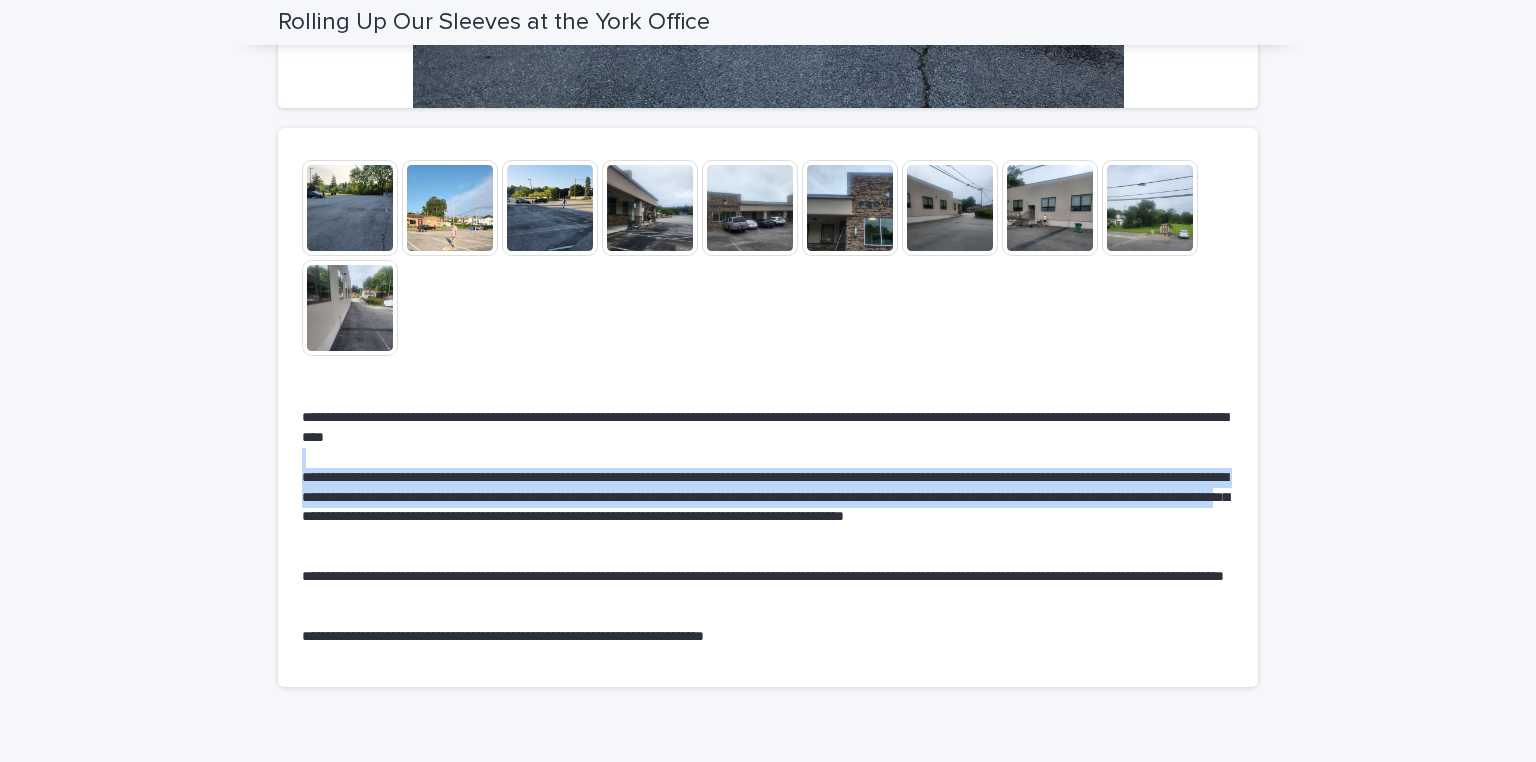 drag, startPoint x: 732, startPoint y: 464, endPoint x: 720, endPoint y: 512, distance: 49.47727 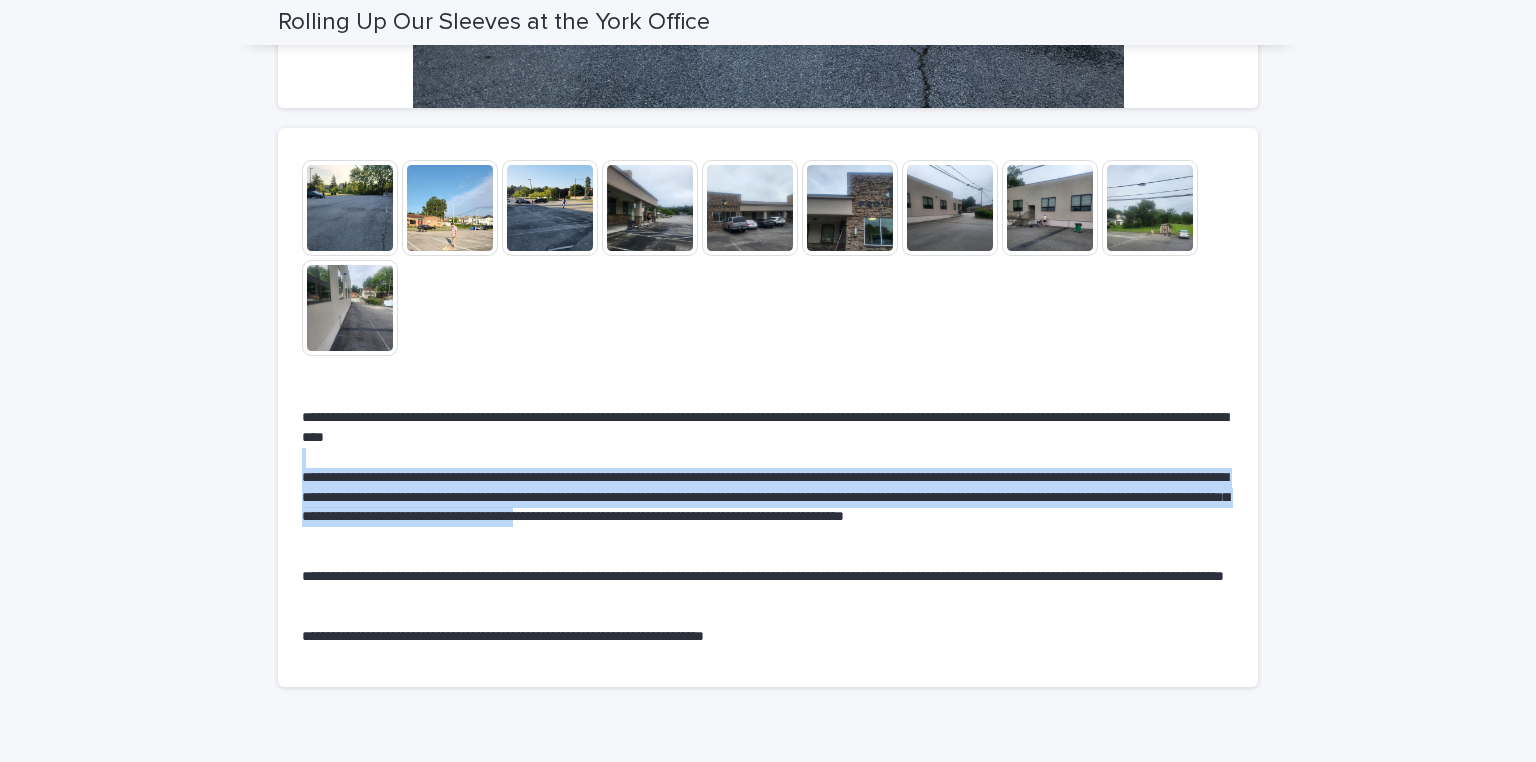 drag, startPoint x: 760, startPoint y: 508, endPoint x: 574, endPoint y: 452, distance: 194.24727 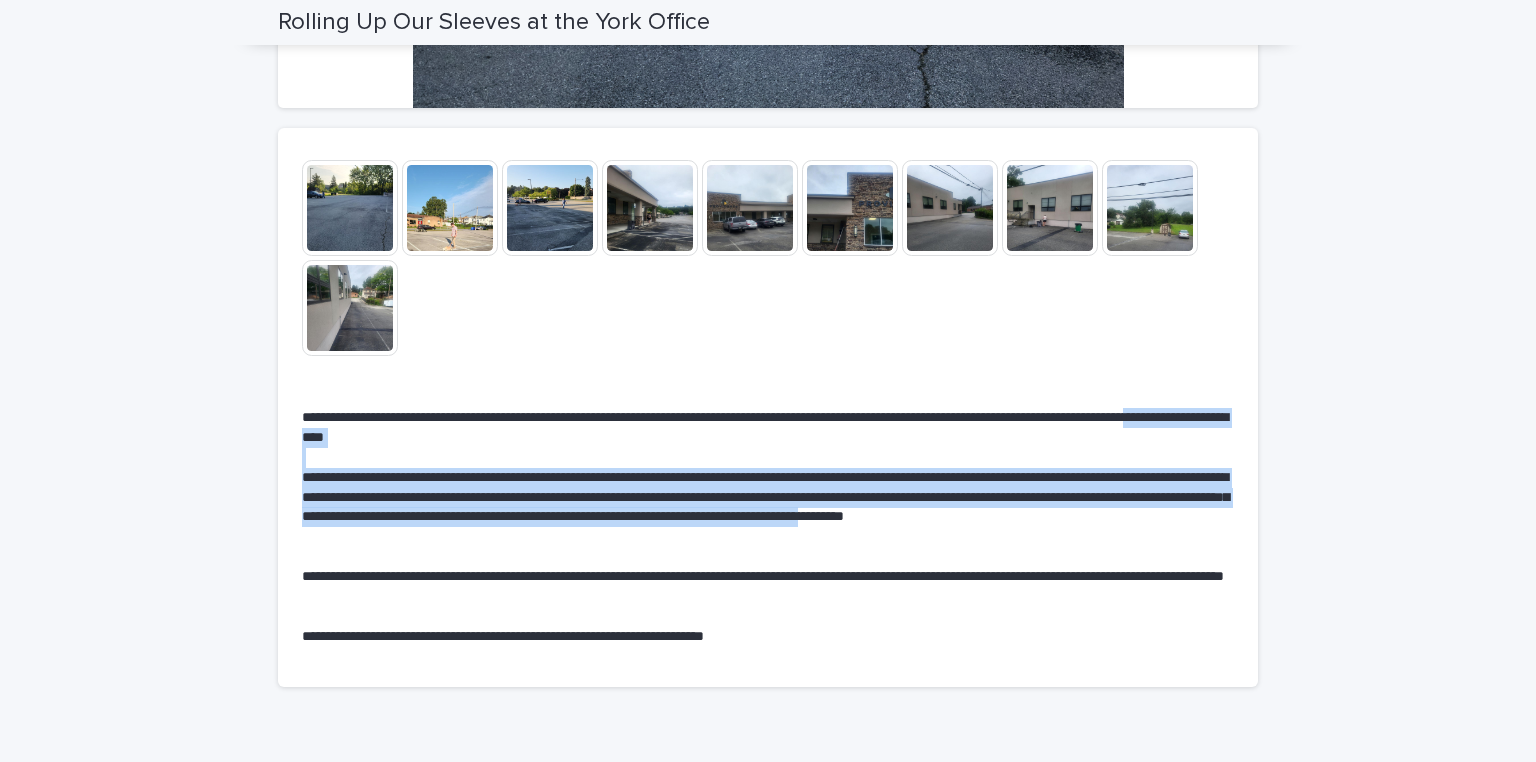 drag, startPoint x: 454, startPoint y: 435, endPoint x: 443, endPoint y: 539, distance: 104.58012 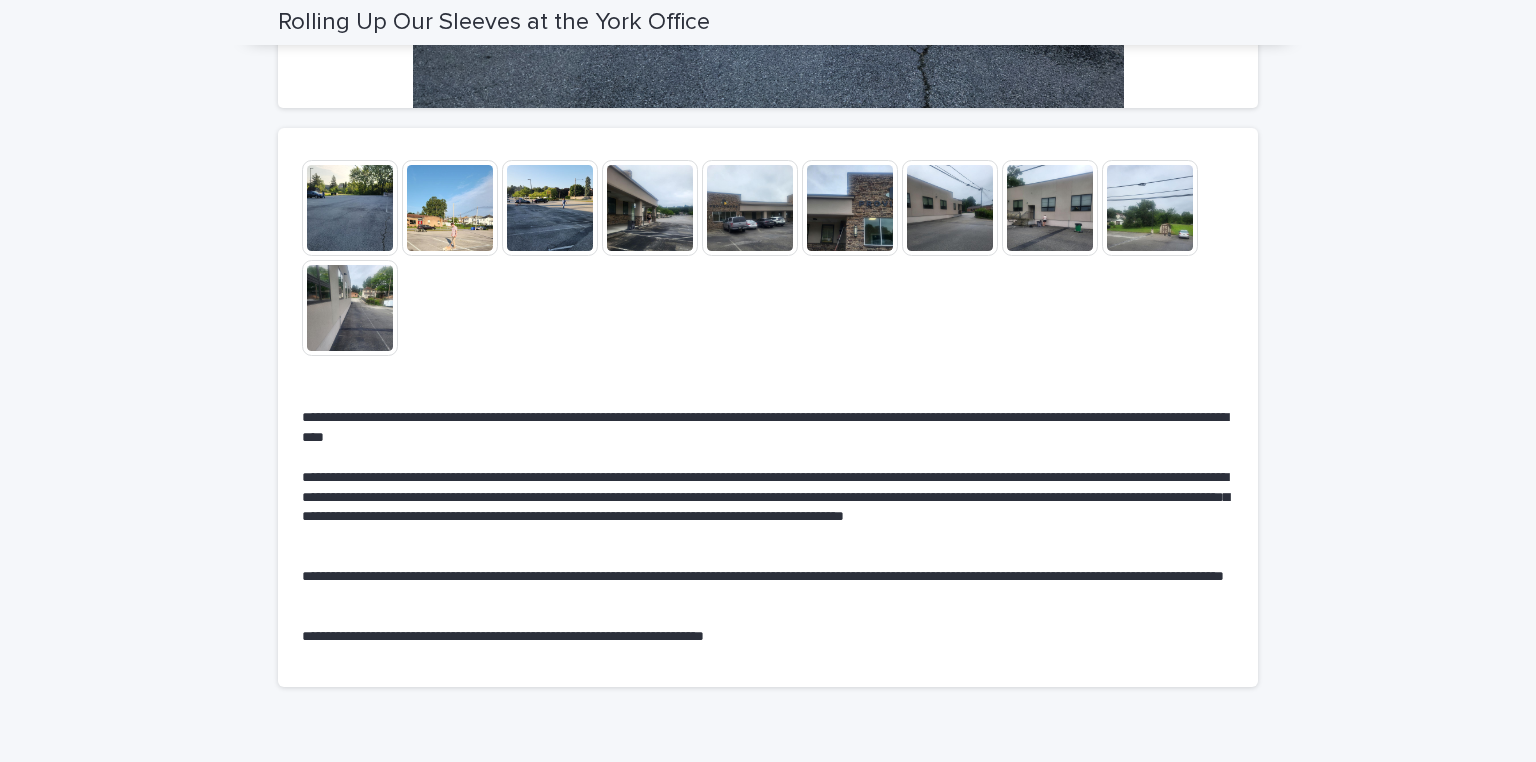 drag, startPoint x: 538, startPoint y: 641, endPoint x: 545, endPoint y: 632, distance: 11.401754 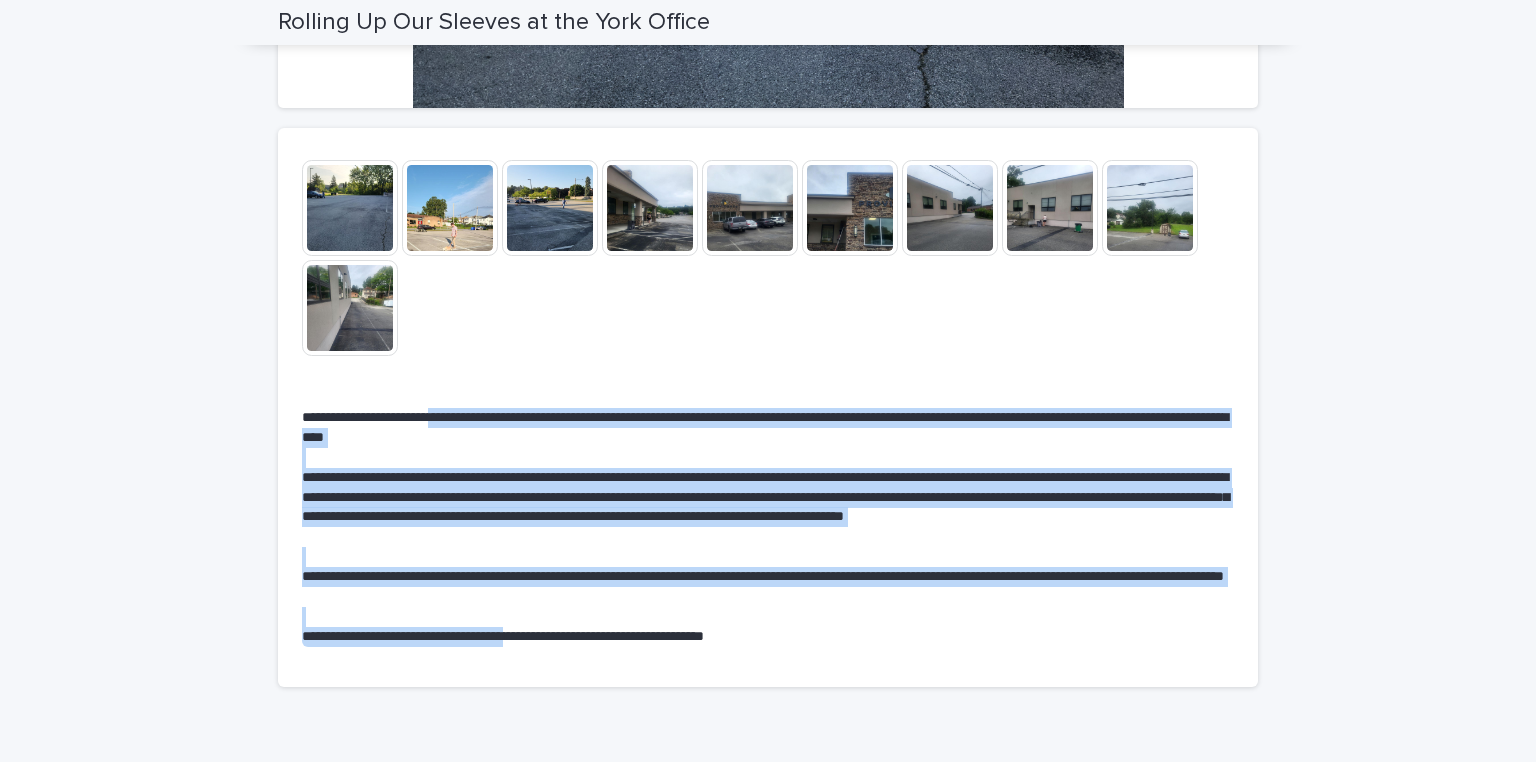 drag, startPoint x: 552, startPoint y: 628, endPoint x: 471, endPoint y: 423, distance: 220.42232 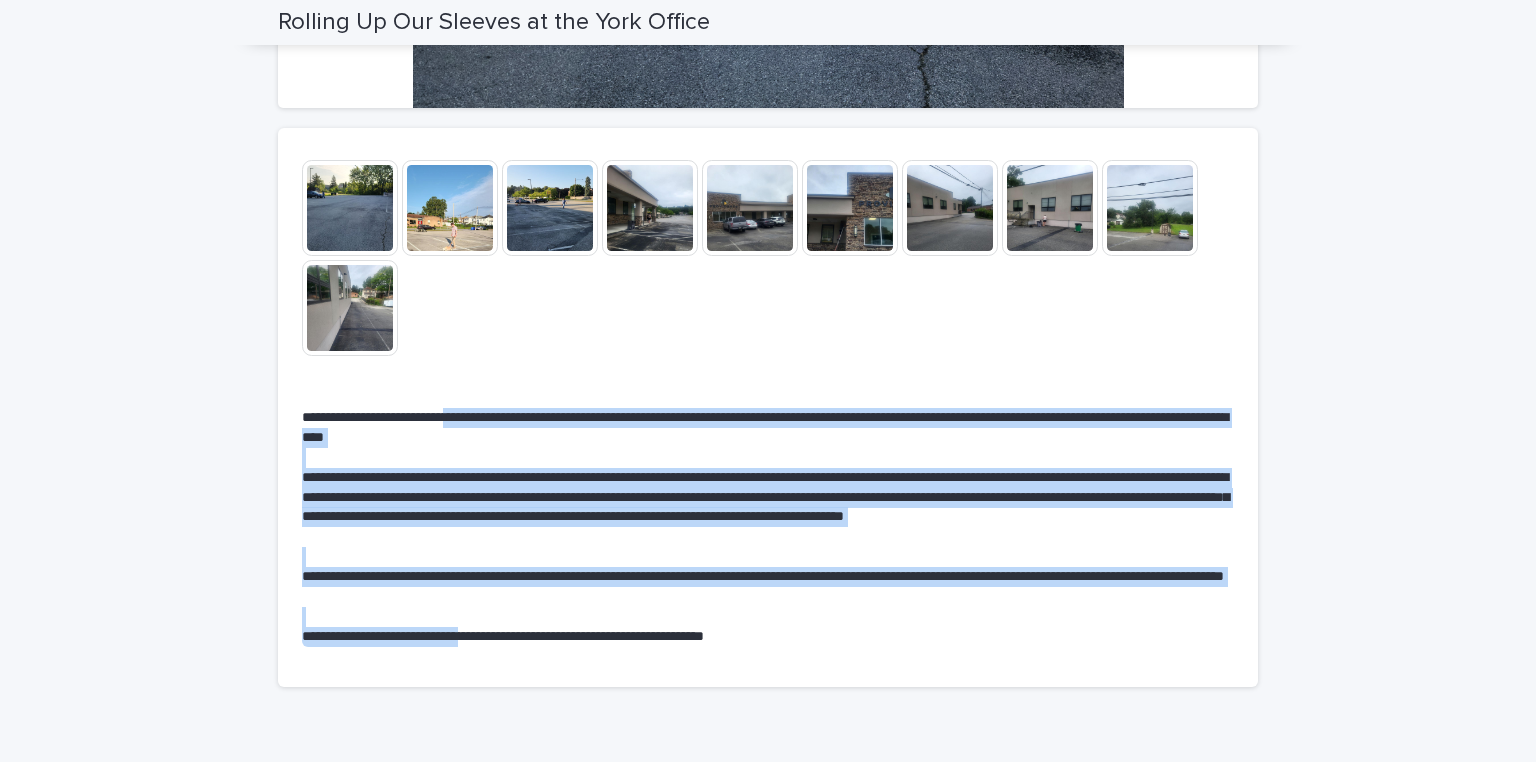 drag, startPoint x: 490, startPoint y: 416, endPoint x: 499, endPoint y: 634, distance: 218.1857 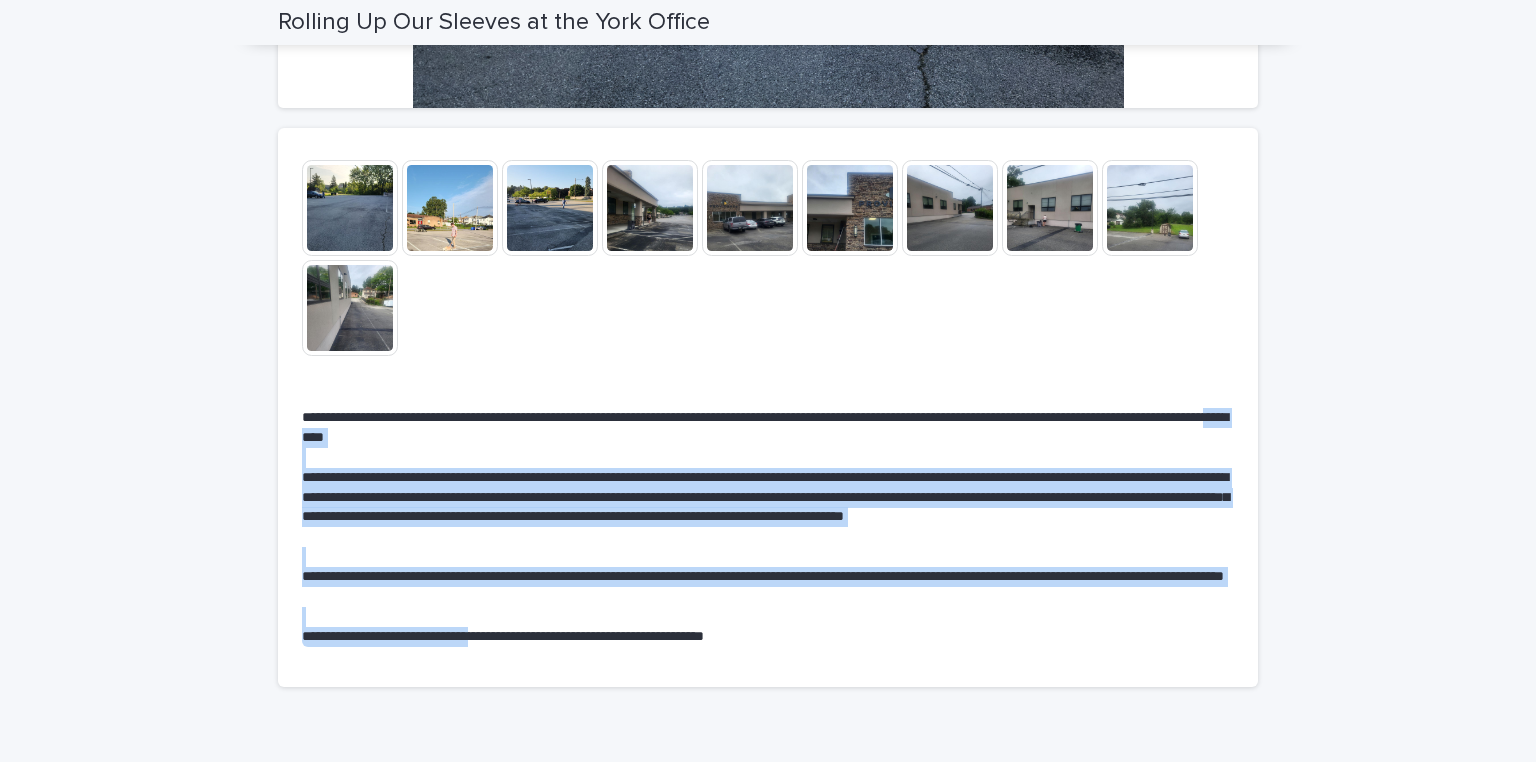 drag, startPoint x: 513, startPoint y: 642, endPoint x: 544, endPoint y: 430, distance: 214.25452 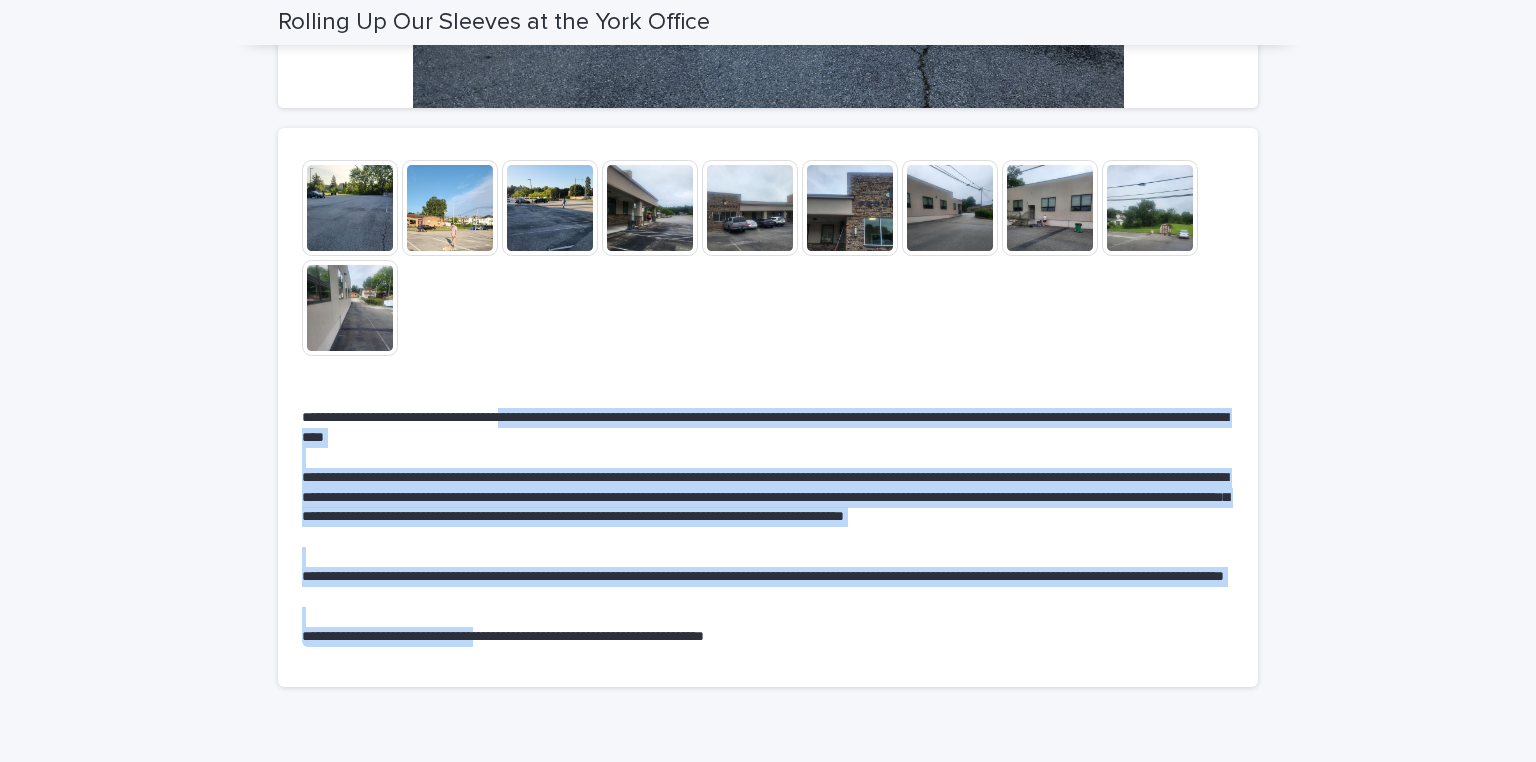 drag, startPoint x: 561, startPoint y: 402, endPoint x: 516, endPoint y: 628, distance: 230.43654 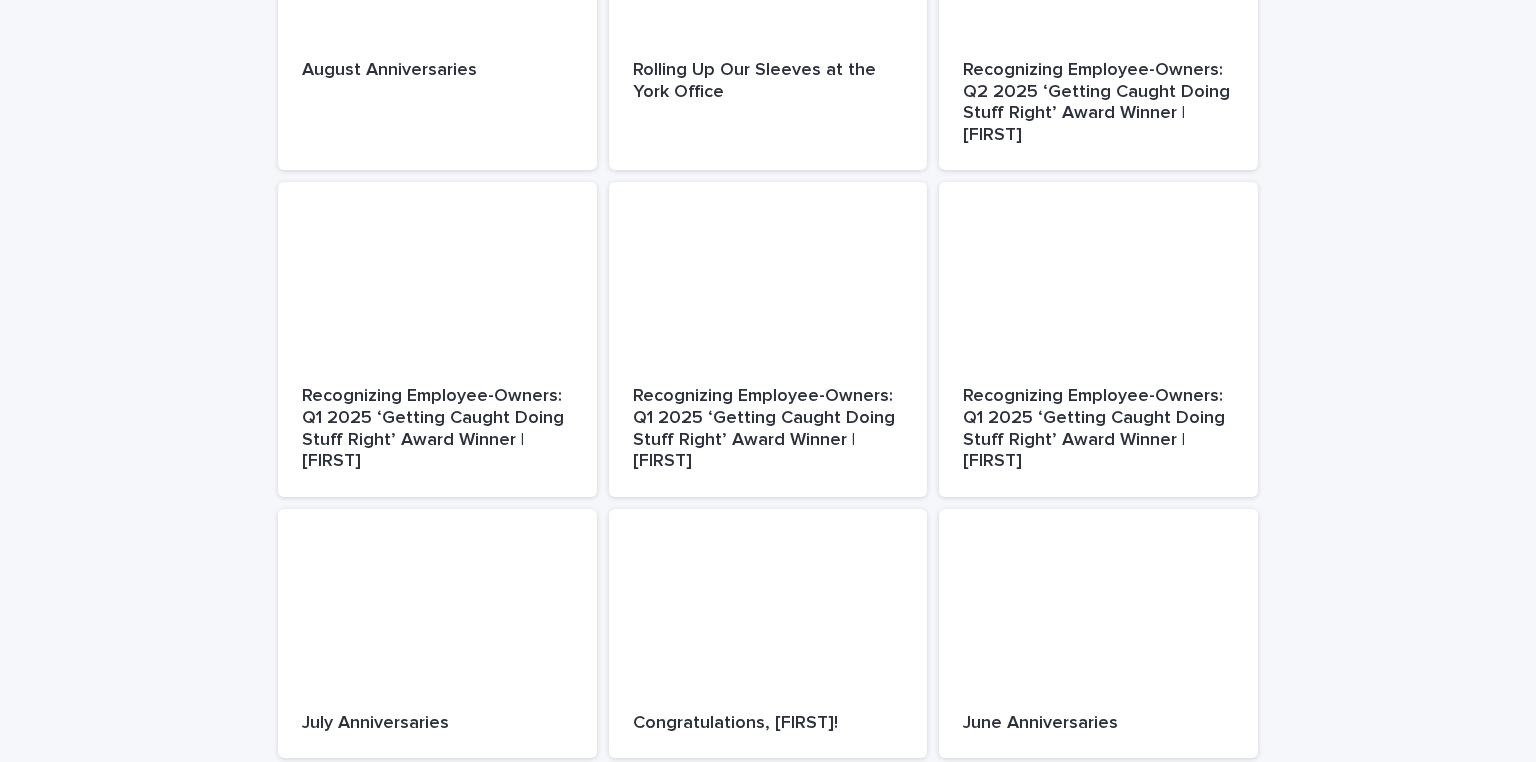 scroll, scrollTop: 0, scrollLeft: 0, axis: both 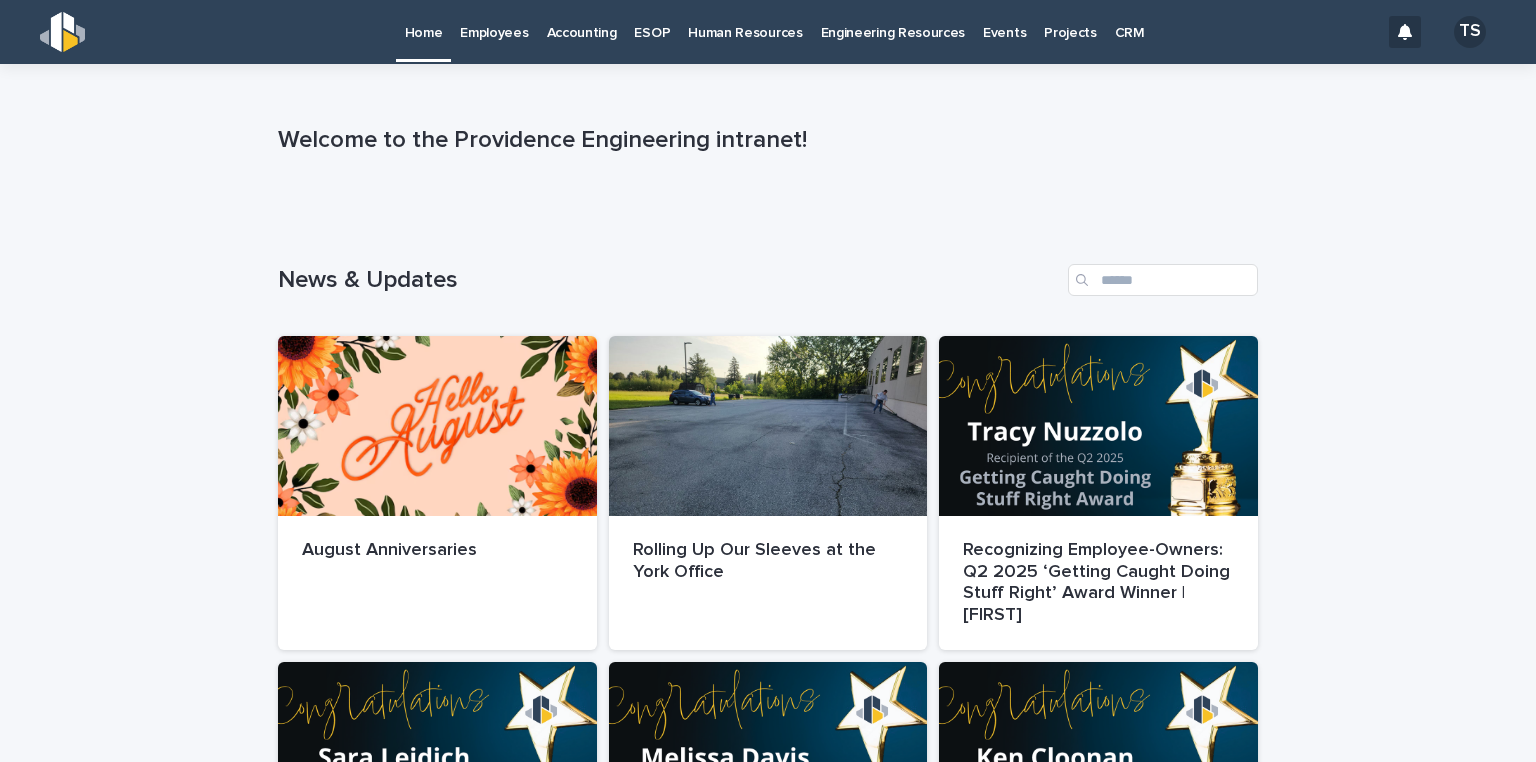click on "ESOP" at bounding box center [652, 21] 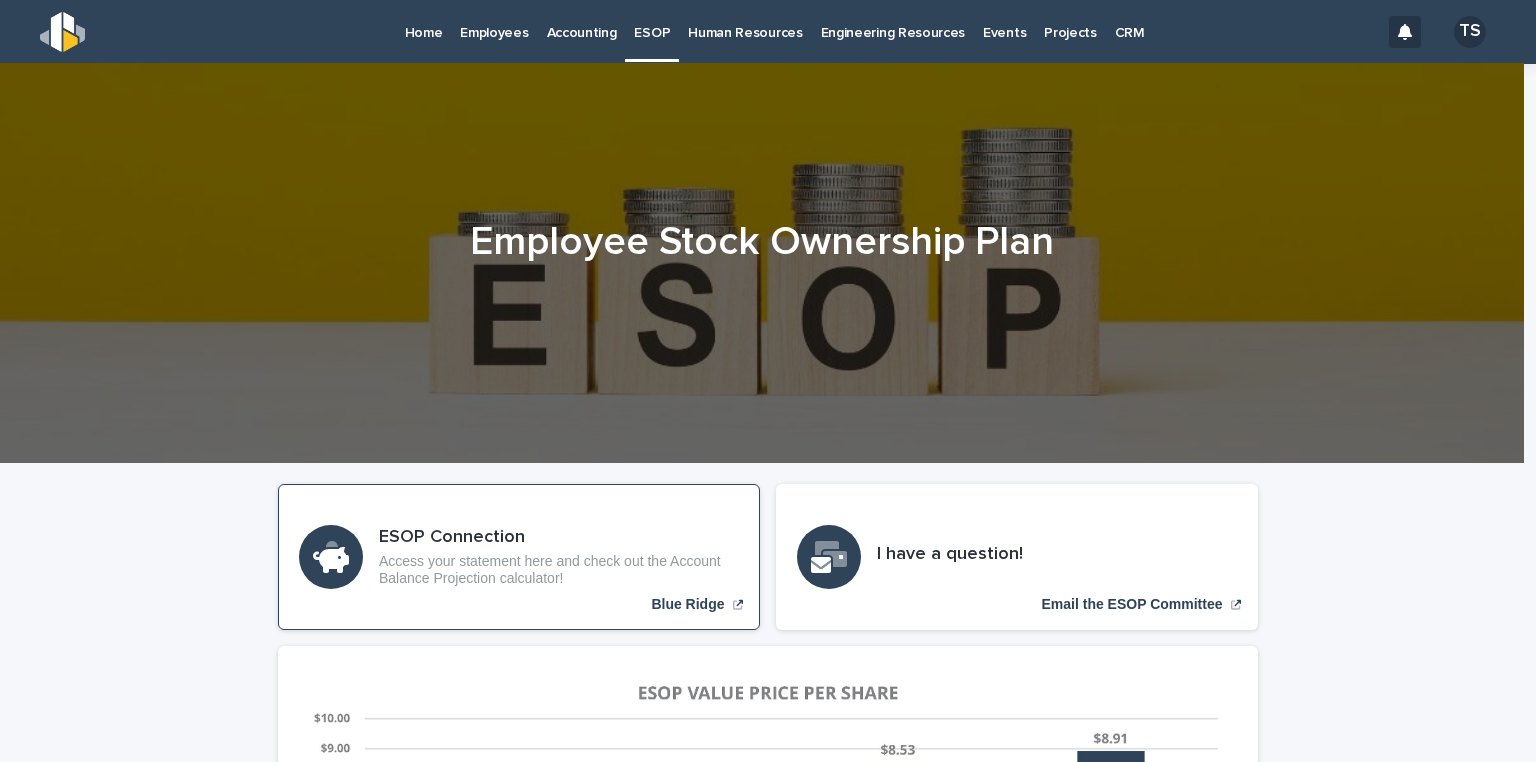 scroll, scrollTop: 160, scrollLeft: 0, axis: vertical 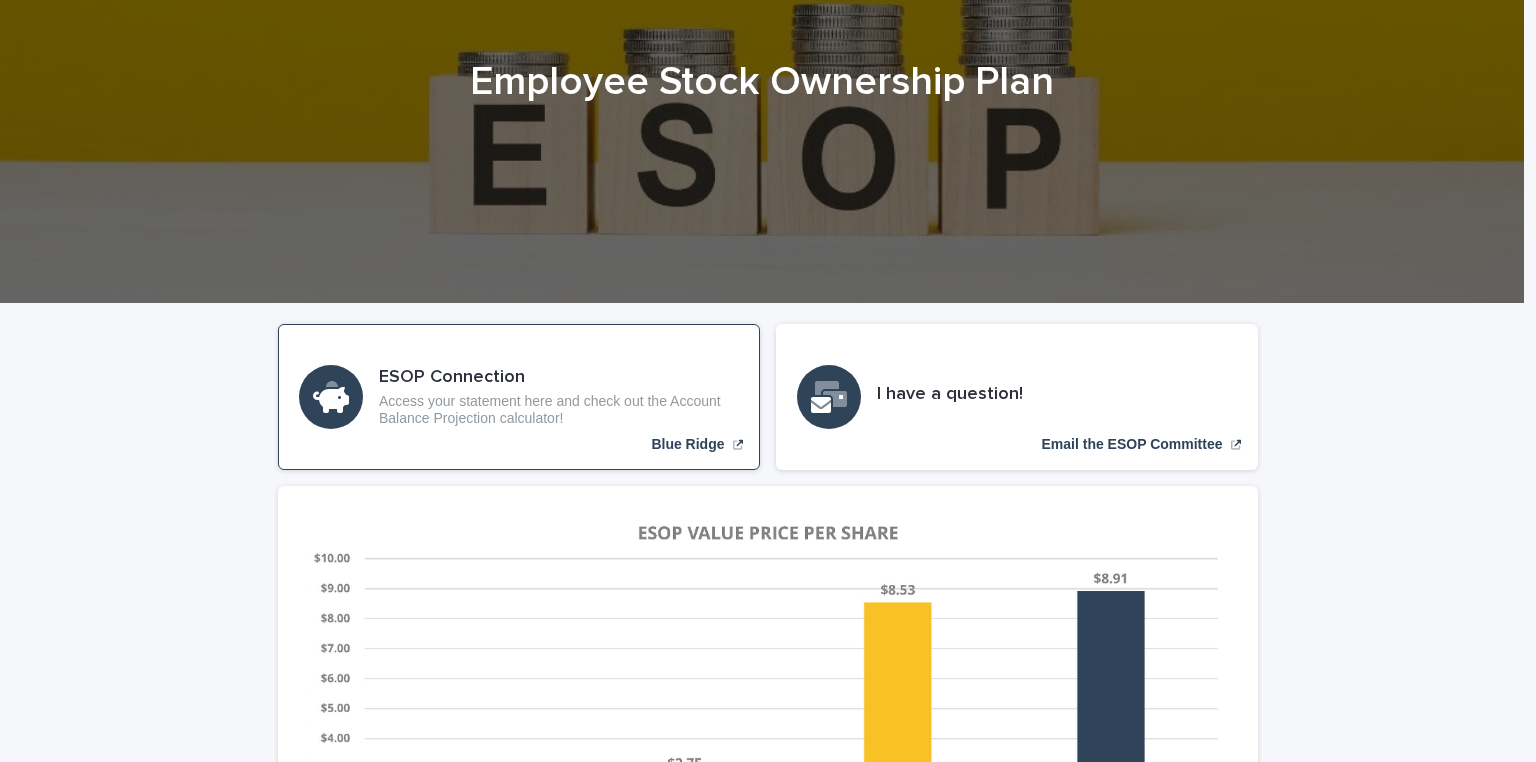 click on "ESOP Connection" at bounding box center (559, 378) 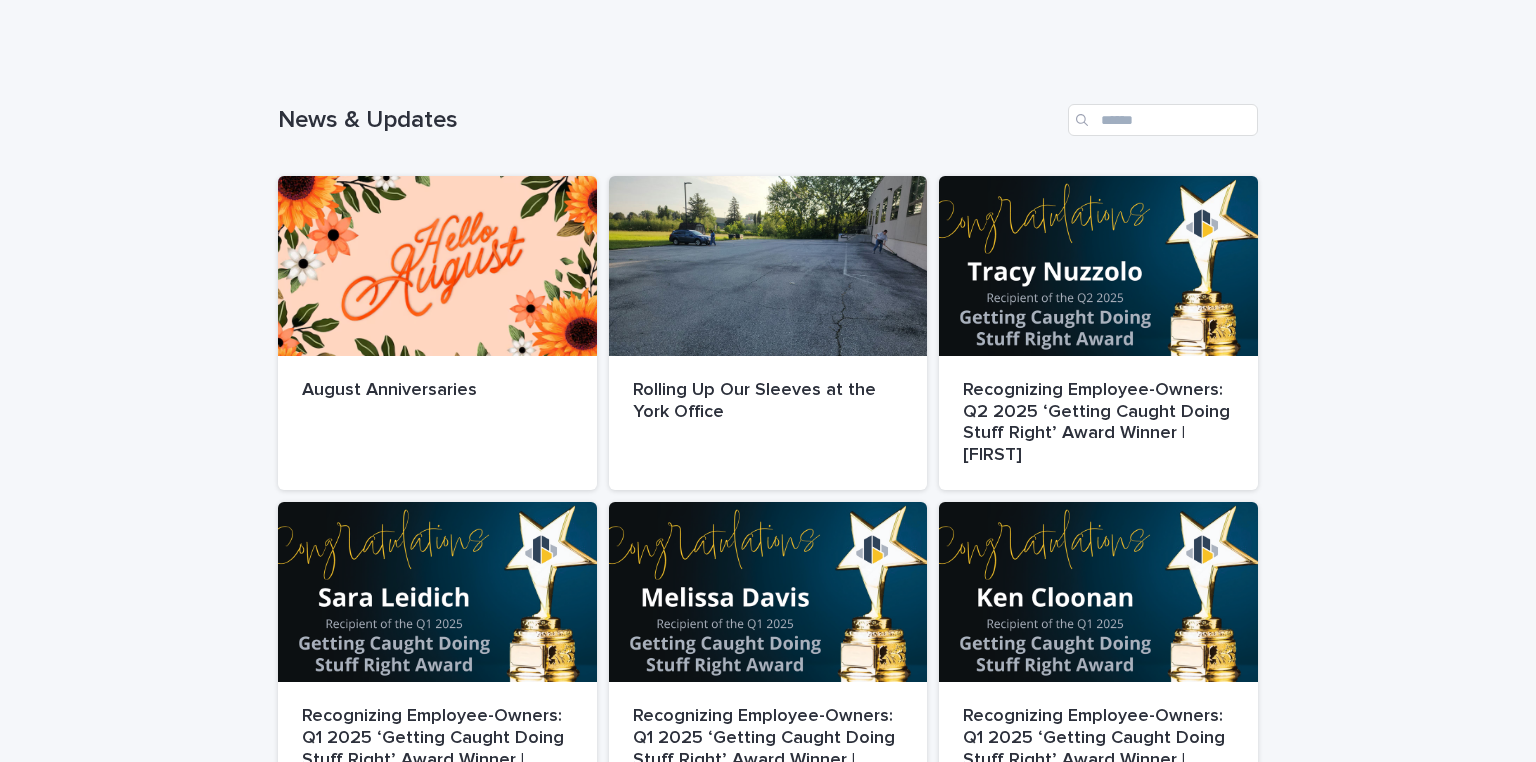 scroll, scrollTop: 0, scrollLeft: 0, axis: both 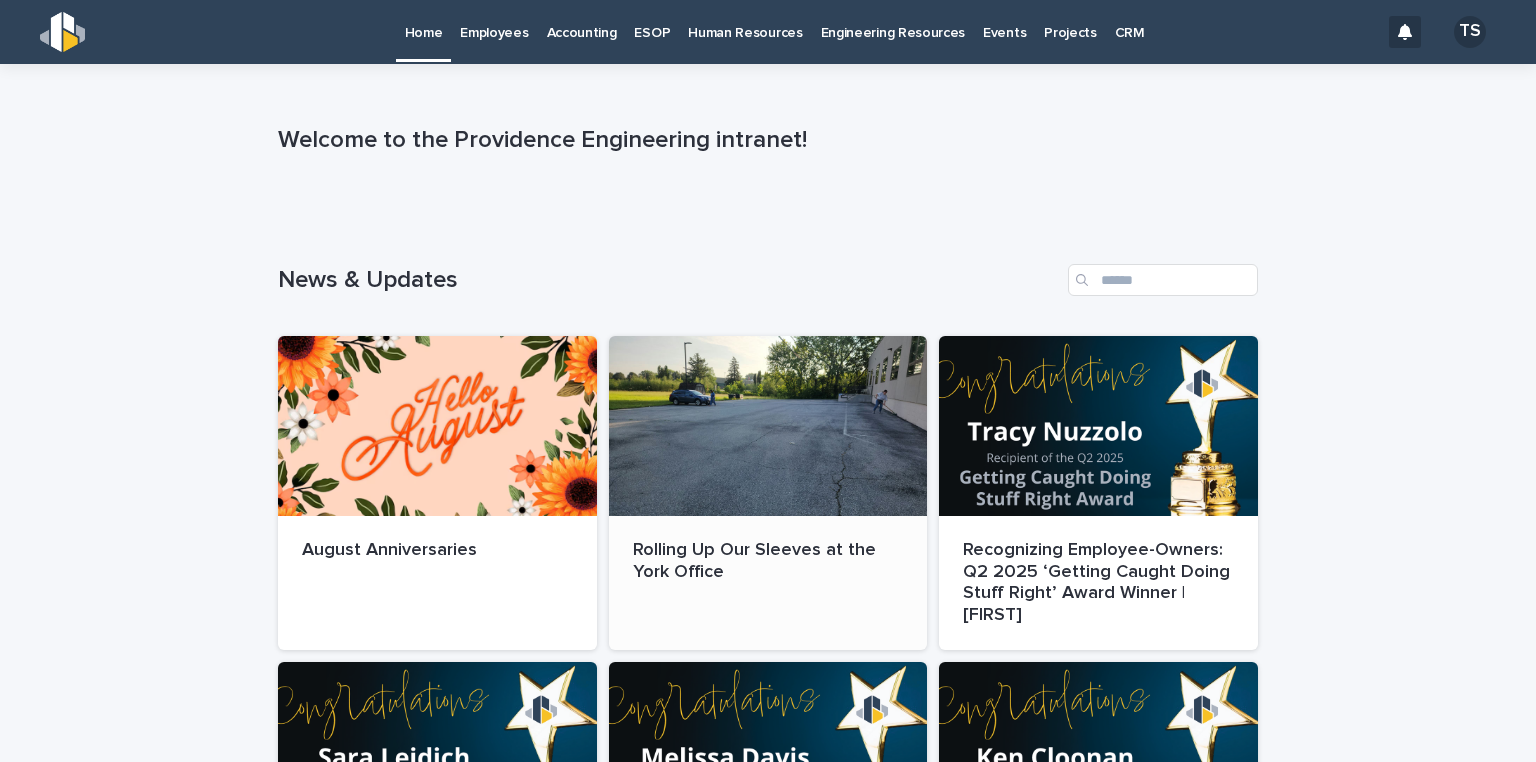 click at bounding box center [768, 426] 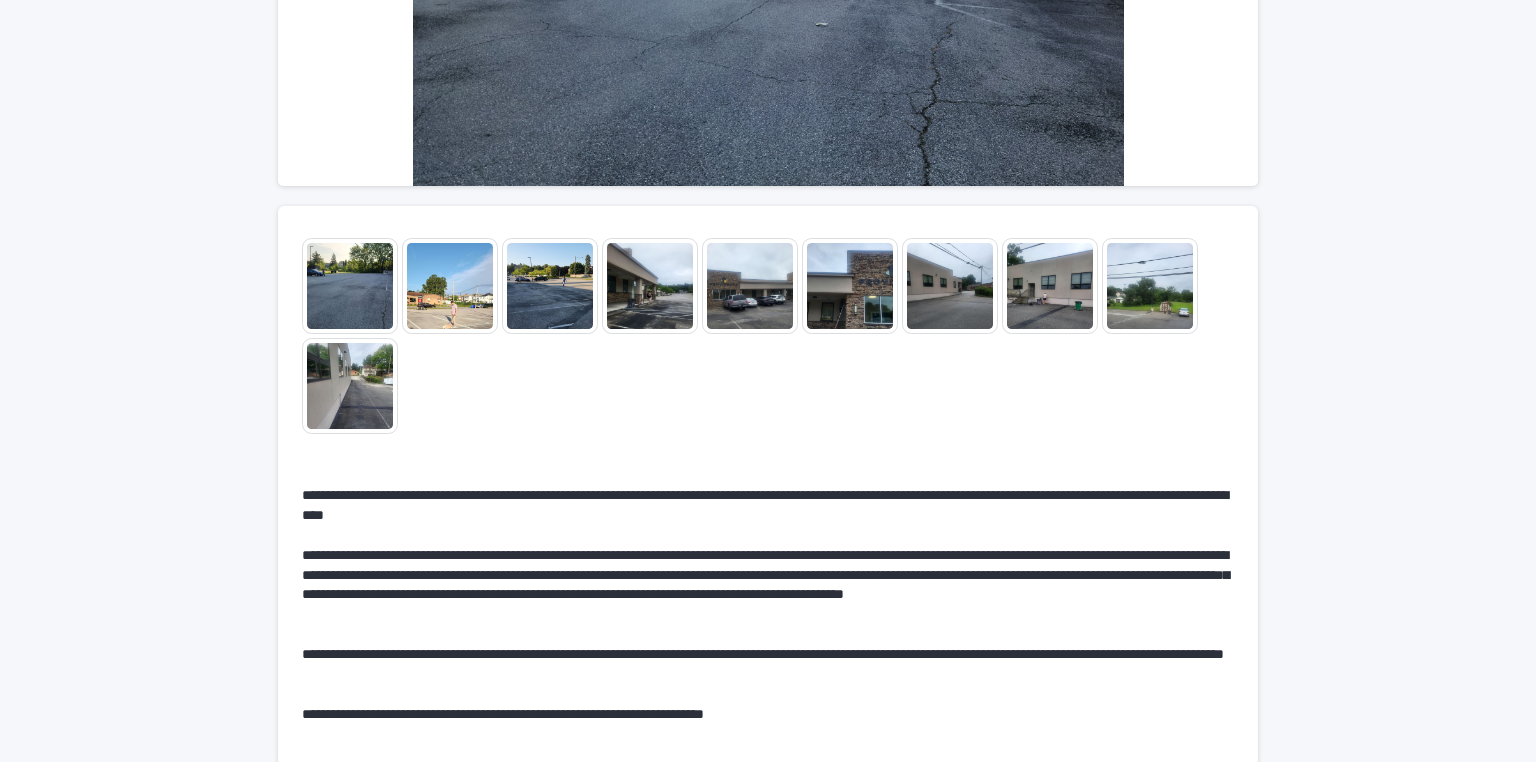 scroll, scrollTop: 576, scrollLeft: 0, axis: vertical 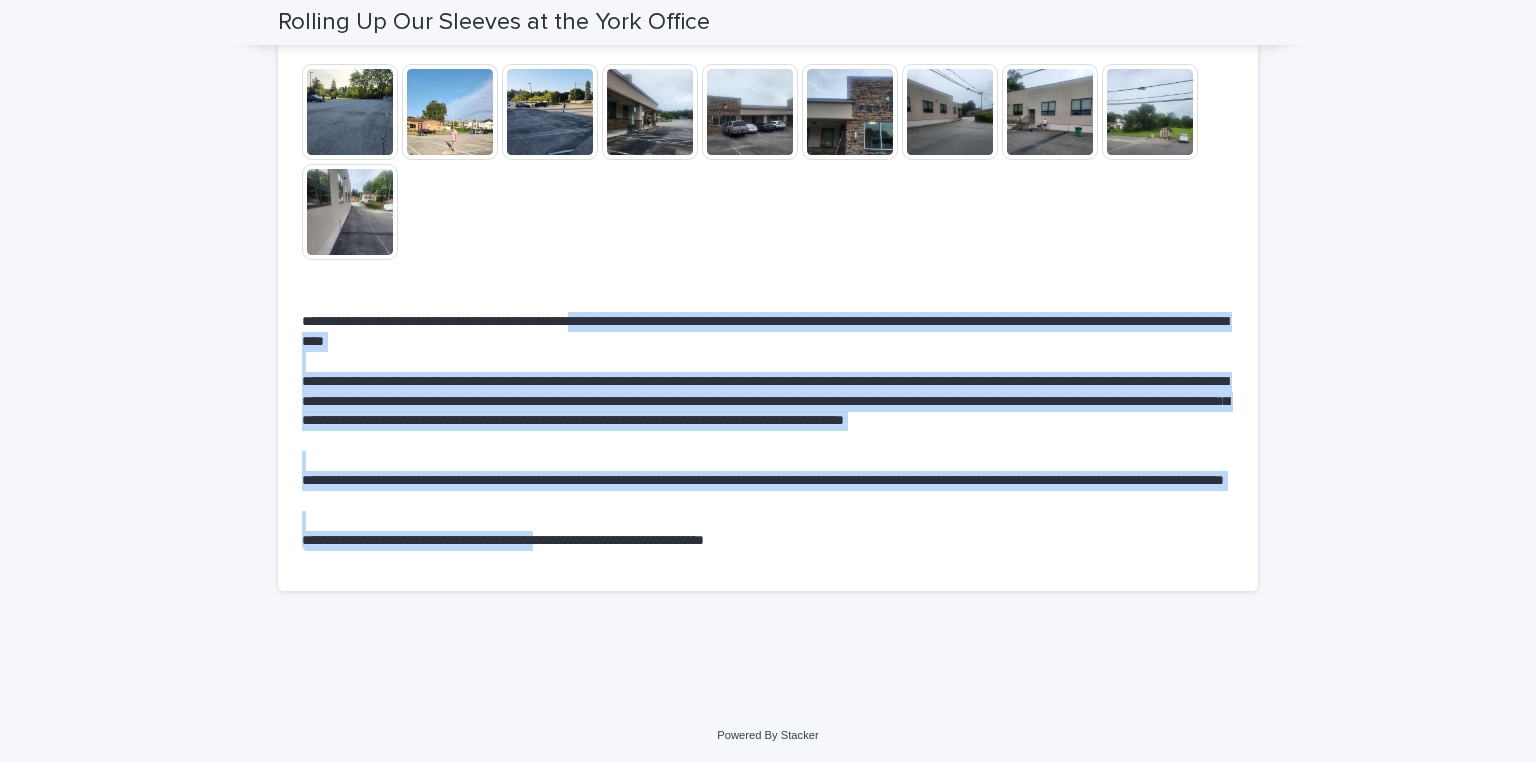 drag, startPoint x: 649, startPoint y: 317, endPoint x: 588, endPoint y: 534, distance: 225.41074 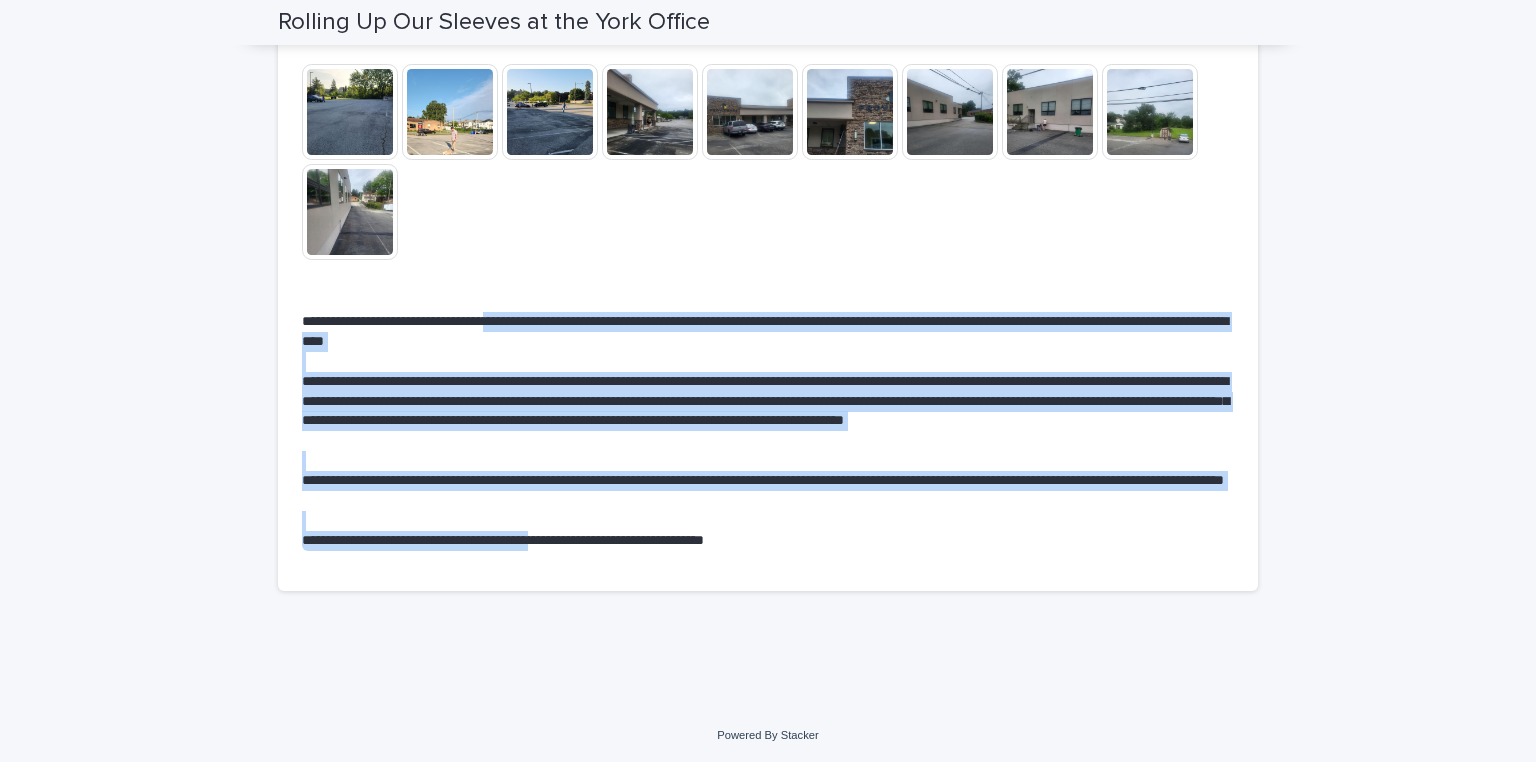 drag, startPoint x: 585, startPoint y: 546, endPoint x: 545, endPoint y: 317, distance: 232.46721 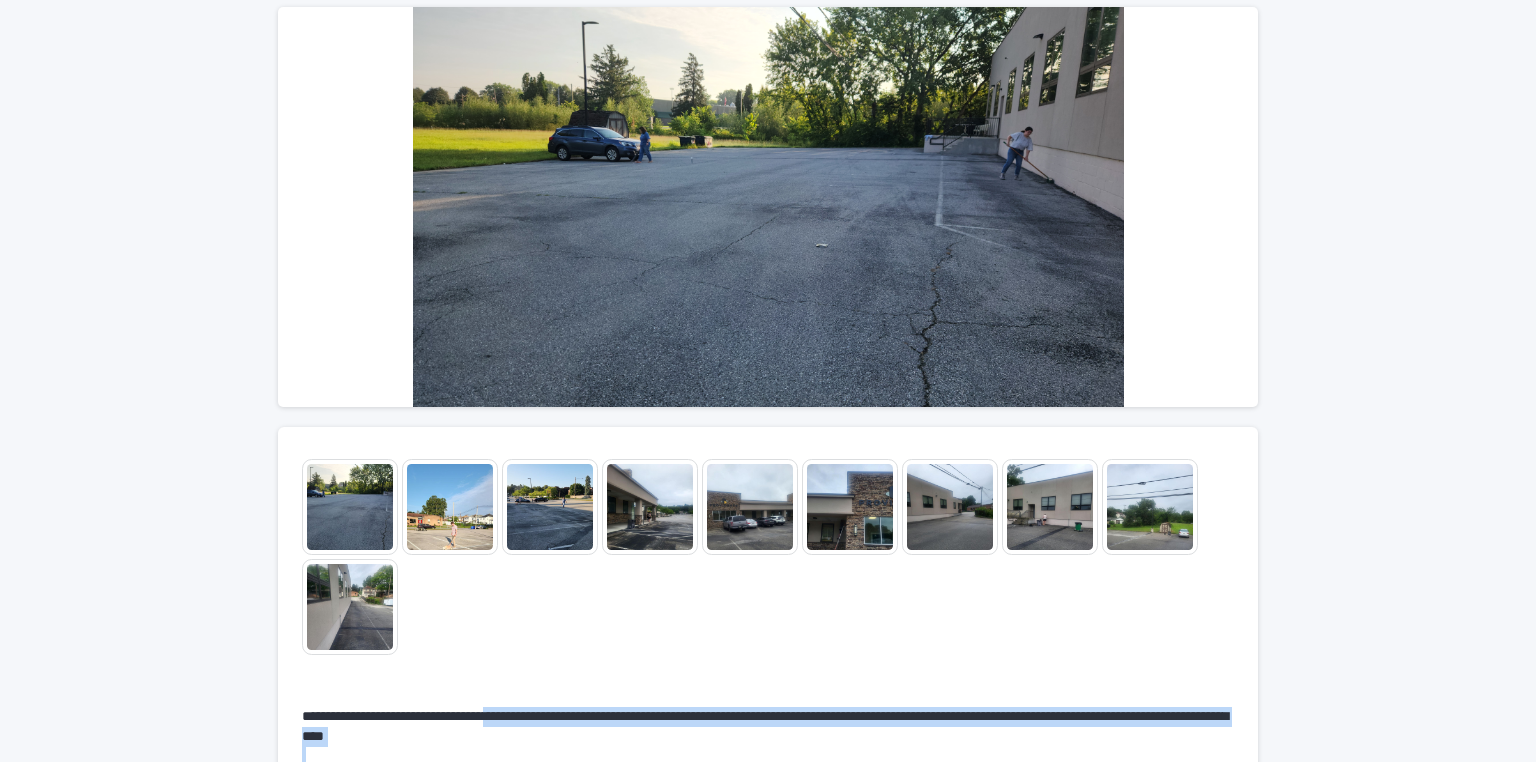 scroll, scrollTop: 480, scrollLeft: 0, axis: vertical 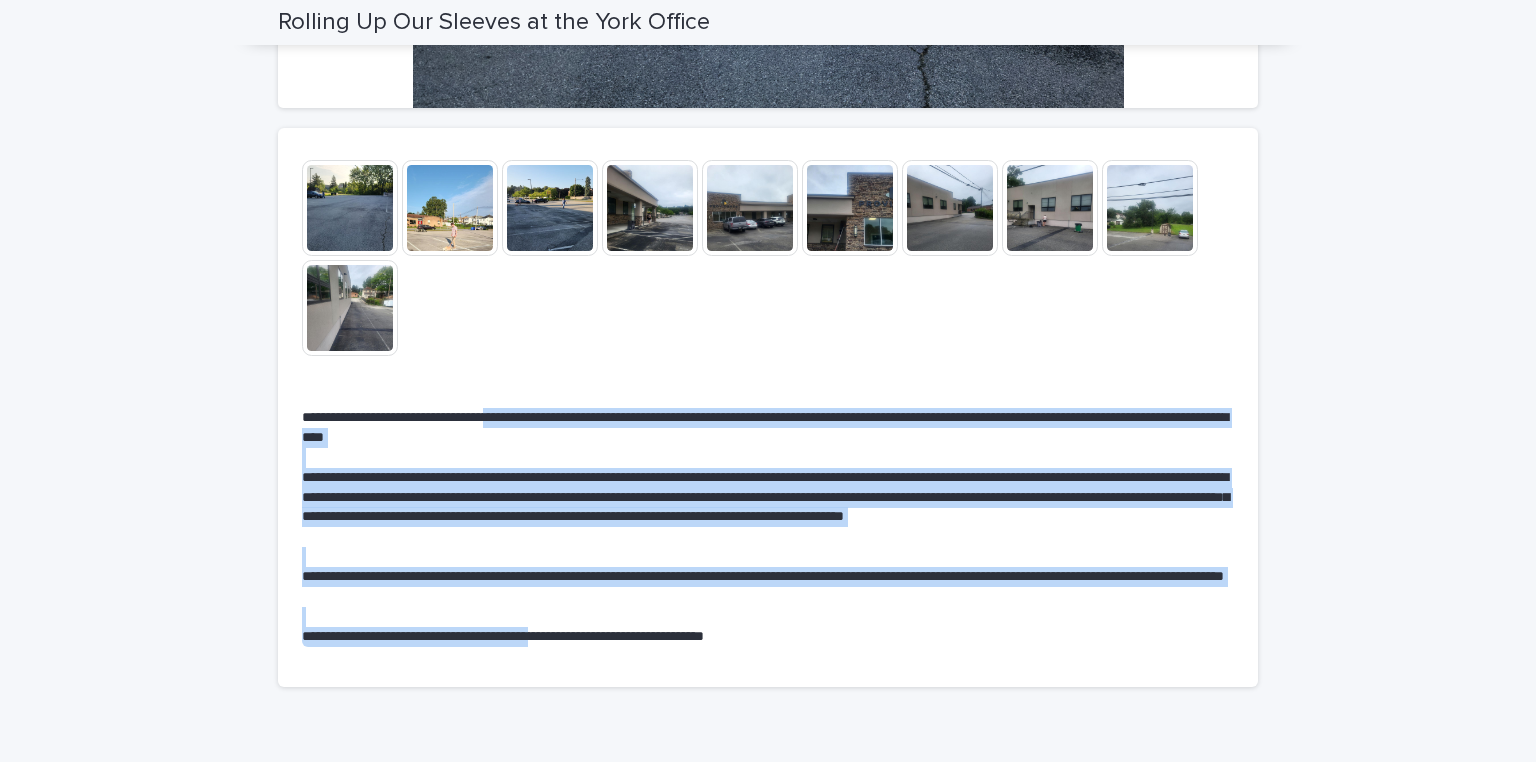 drag, startPoint x: 572, startPoint y: 547, endPoint x: 550, endPoint y: 532, distance: 26.627054 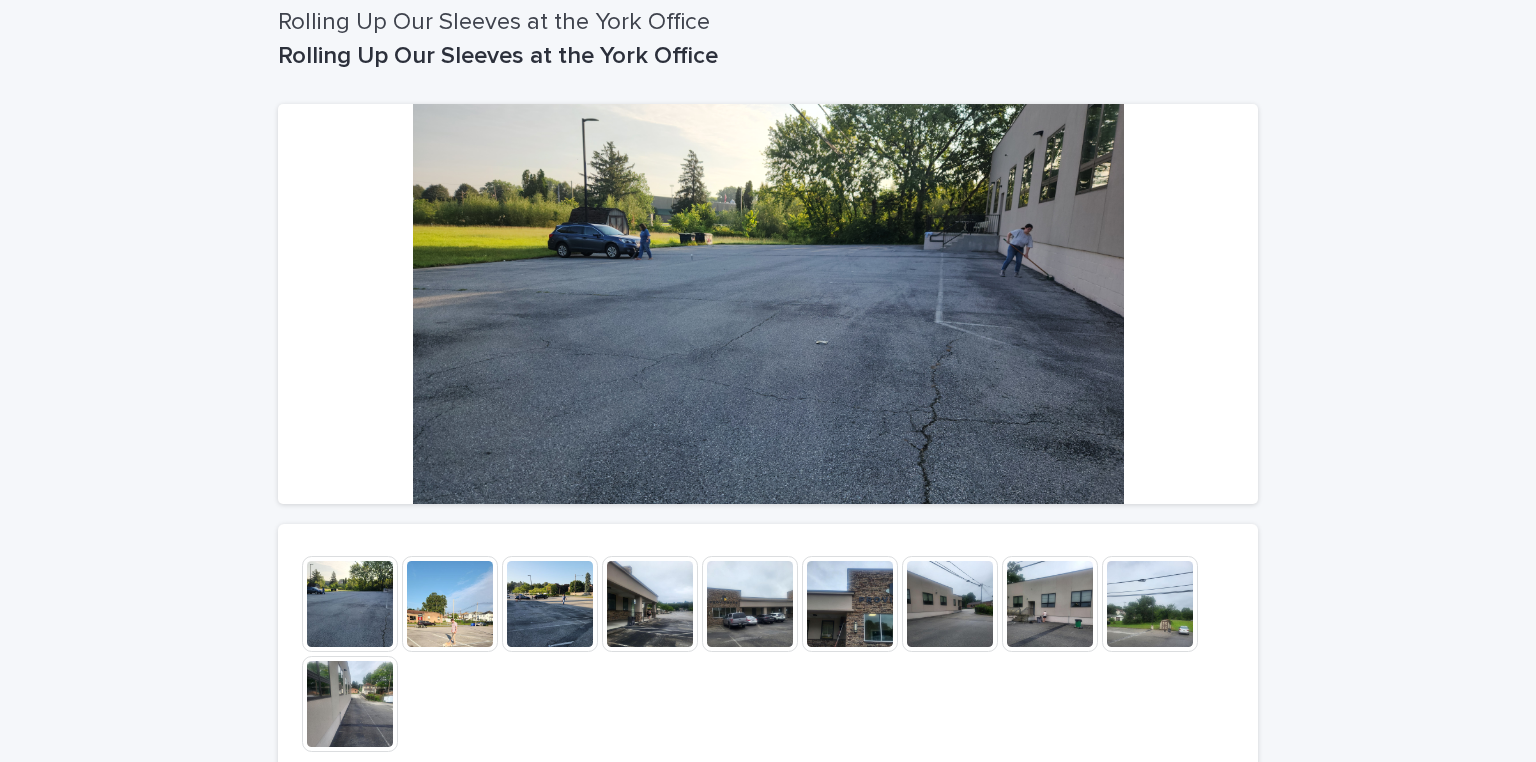scroll, scrollTop: 0, scrollLeft: 0, axis: both 